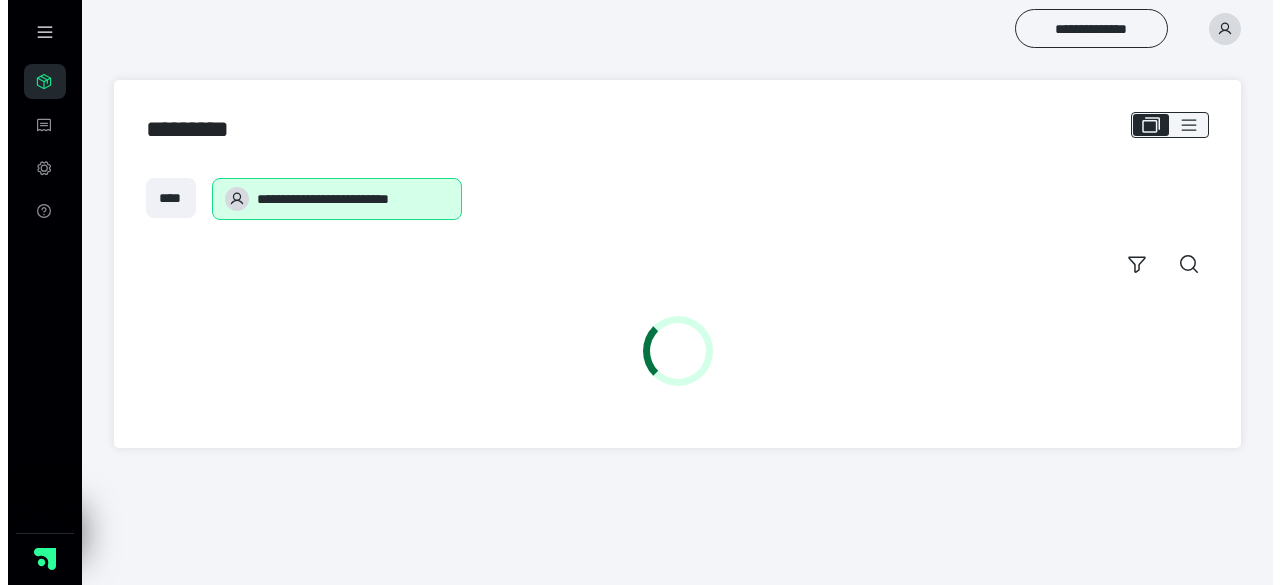 scroll, scrollTop: 0, scrollLeft: 0, axis: both 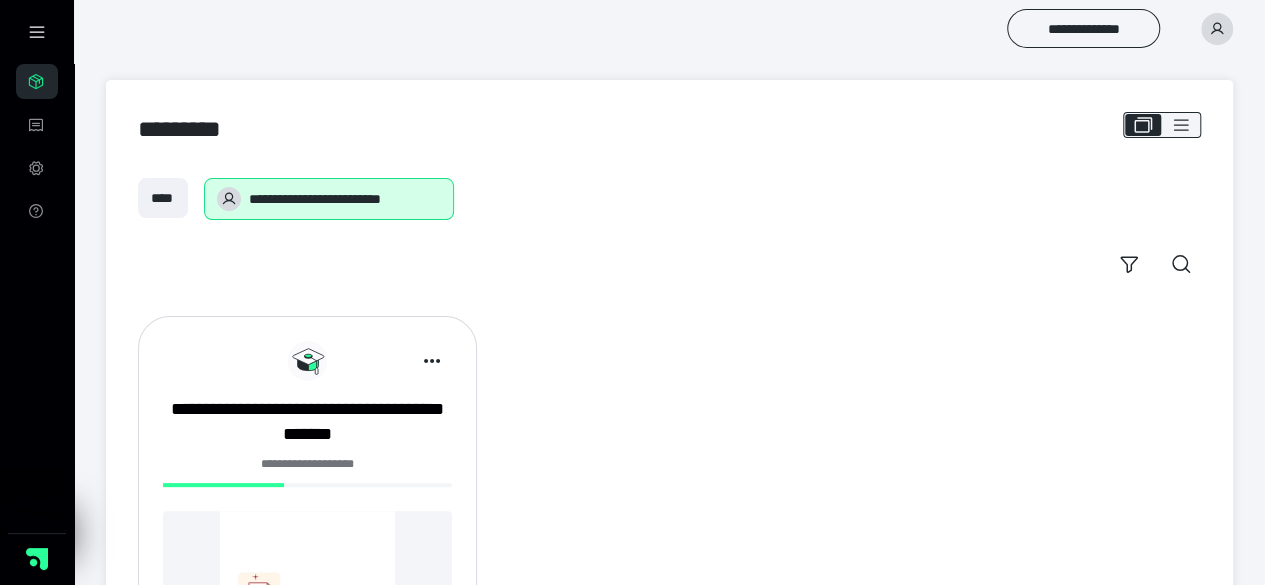click 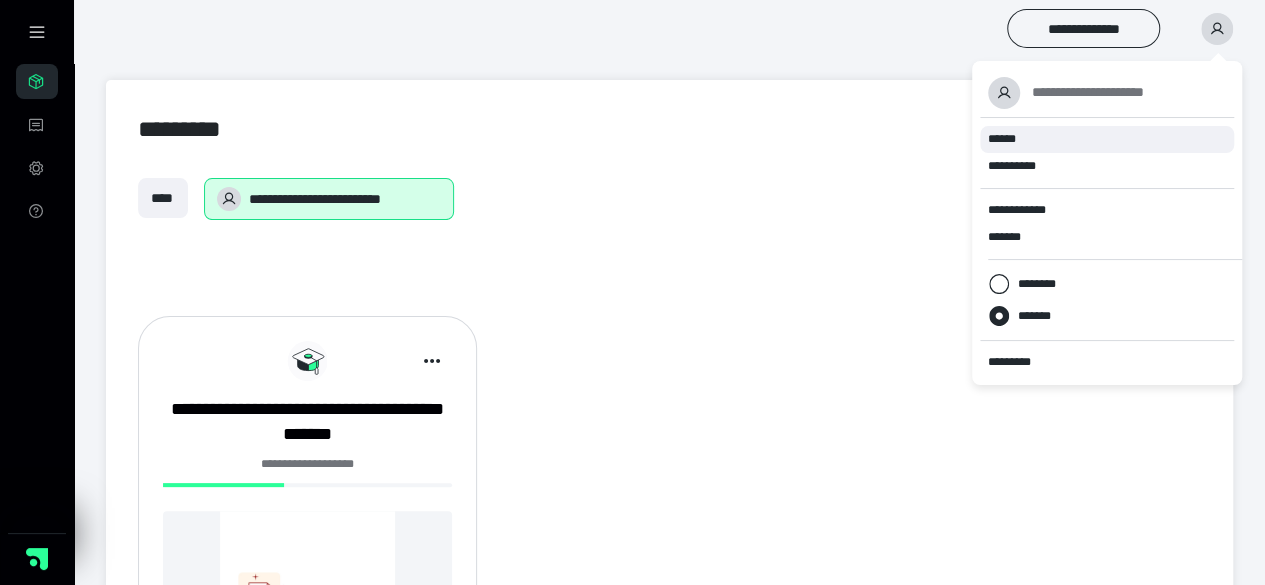 click on "******" at bounding box center [1002, 139] 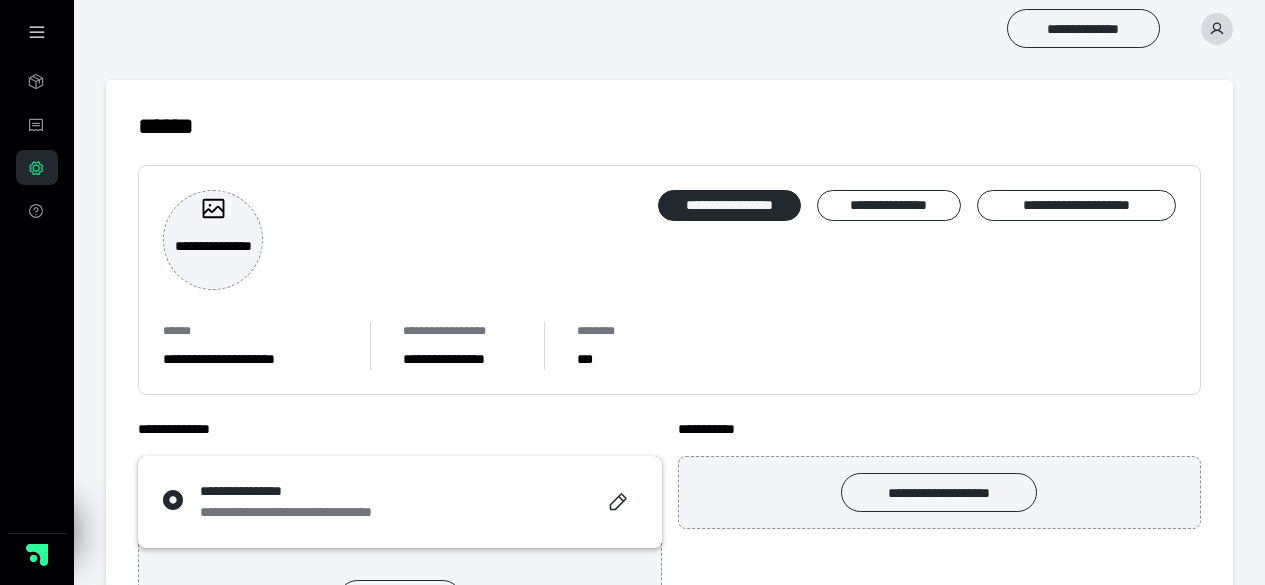 scroll, scrollTop: 0, scrollLeft: 0, axis: both 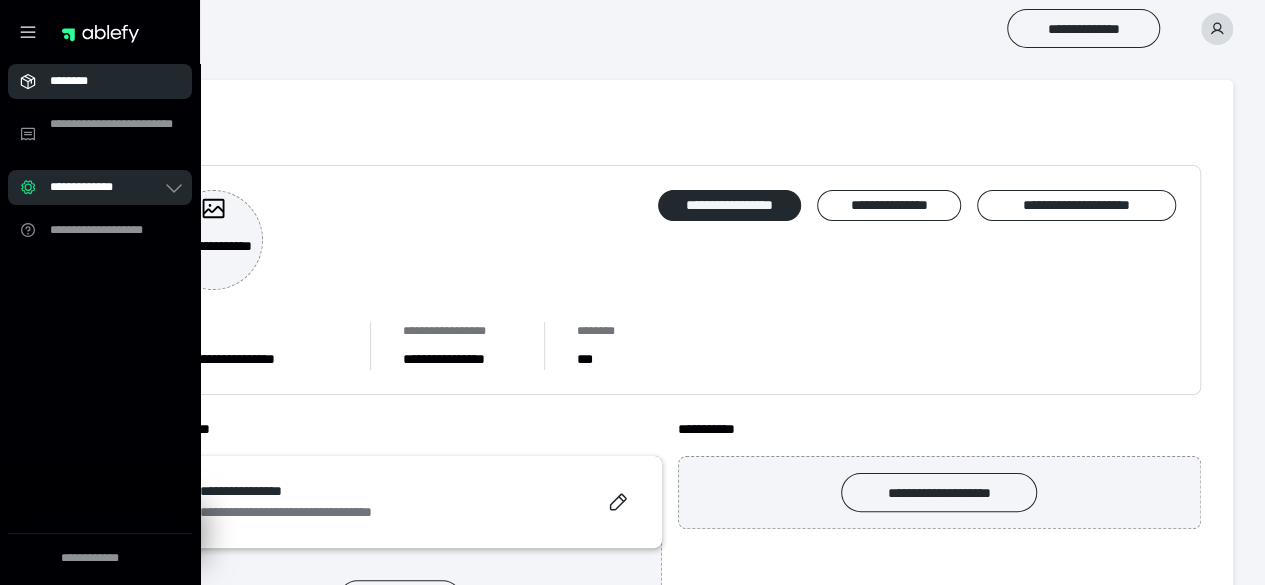 click on "********" at bounding box center [100, 81] 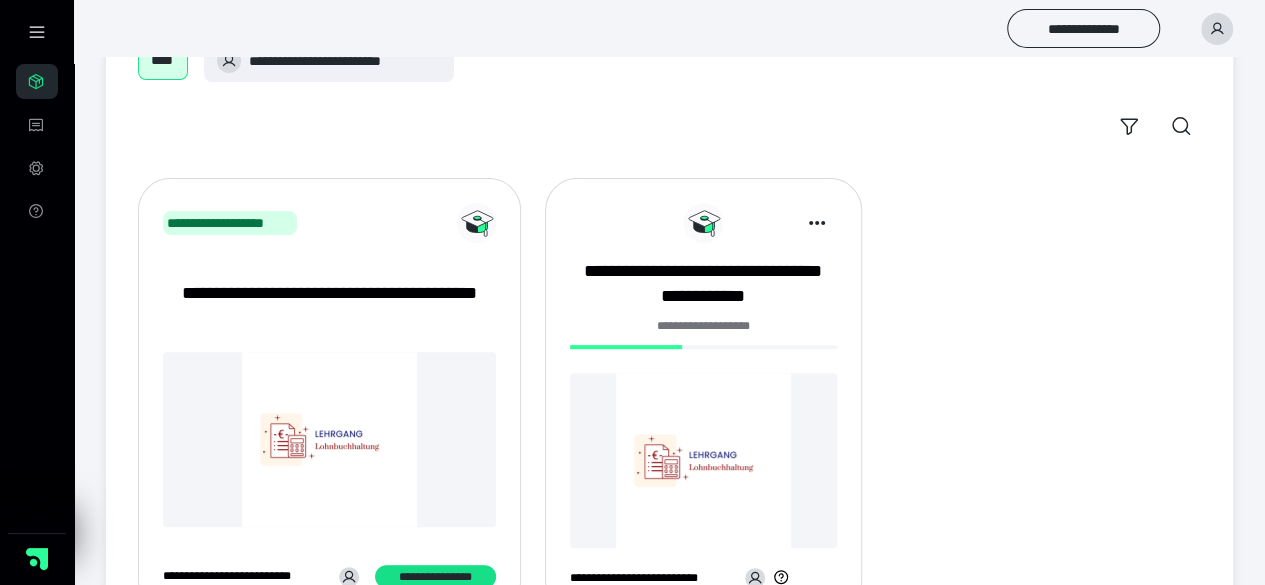 scroll, scrollTop: 200, scrollLeft: 0, axis: vertical 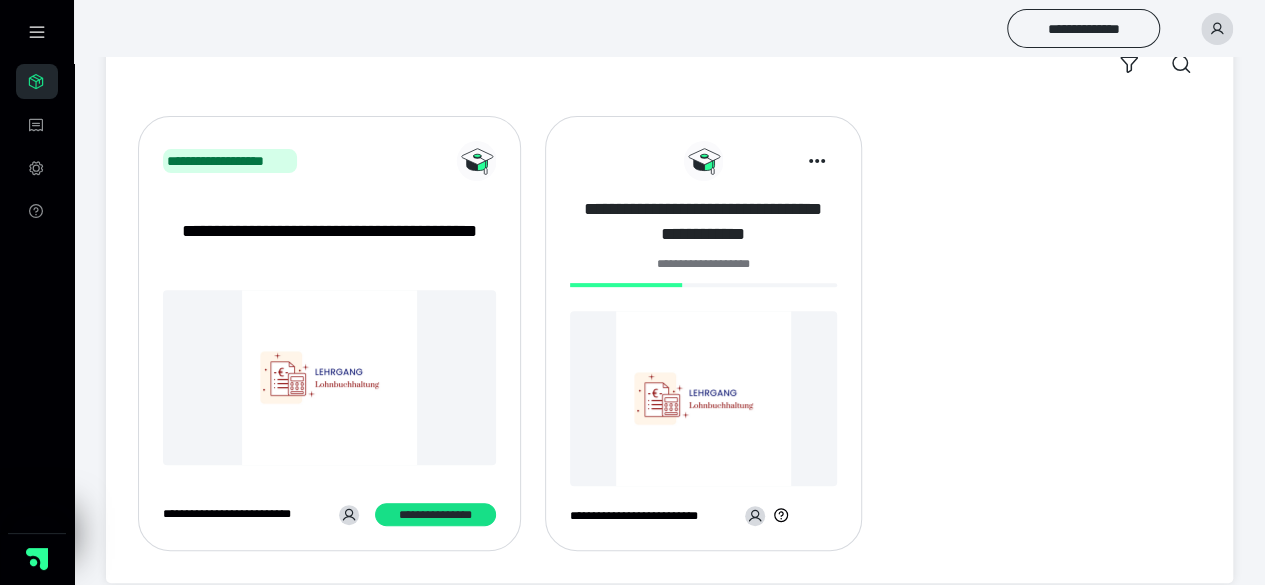 click on "**********" at bounding box center (703, 222) 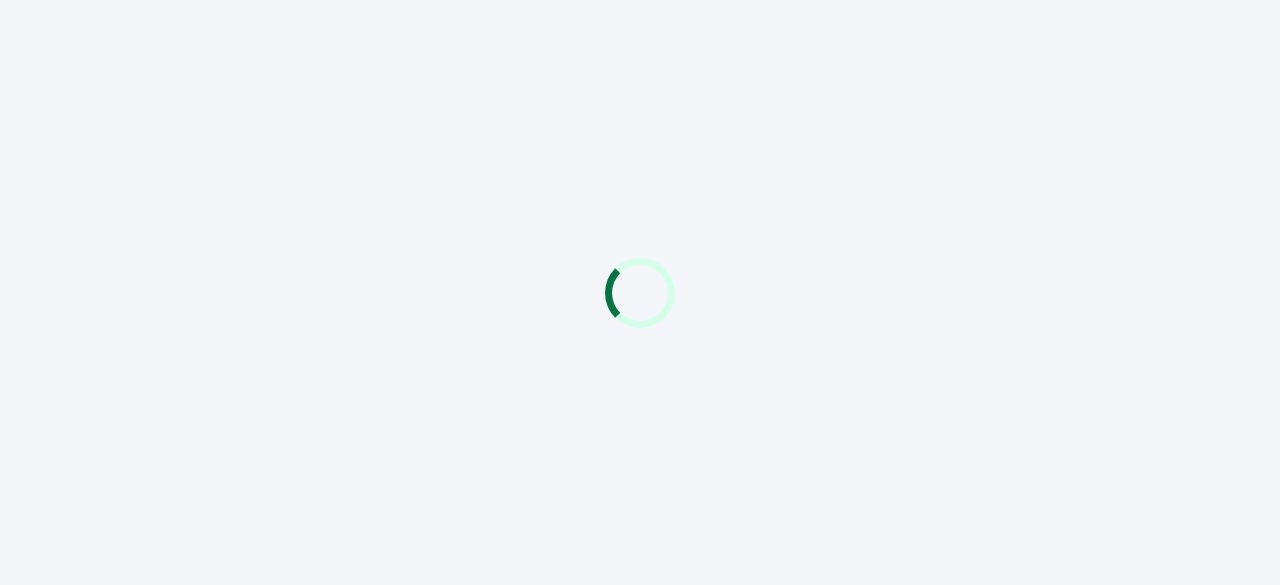 scroll, scrollTop: 0, scrollLeft: 0, axis: both 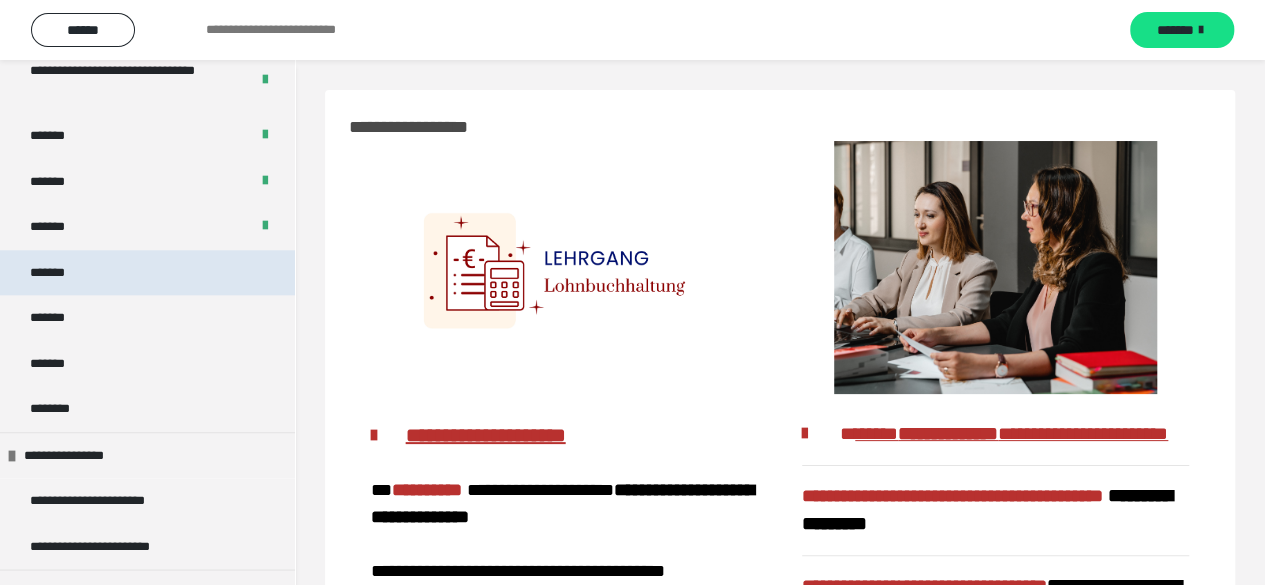 click on "*******" at bounding box center [147, 273] 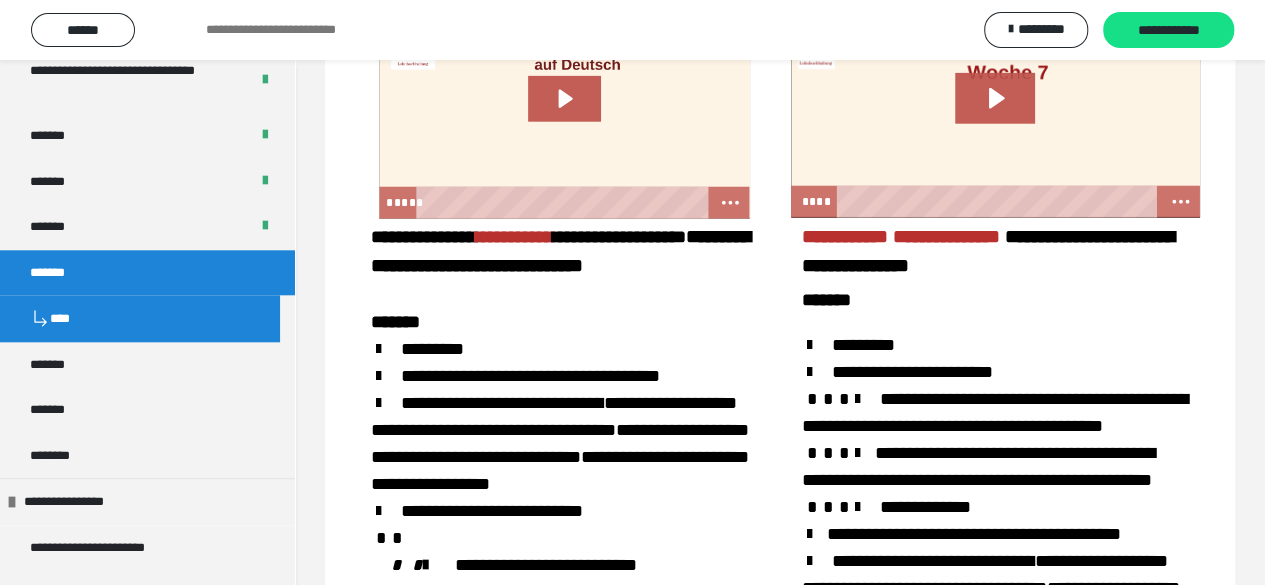 scroll, scrollTop: 2594, scrollLeft: 0, axis: vertical 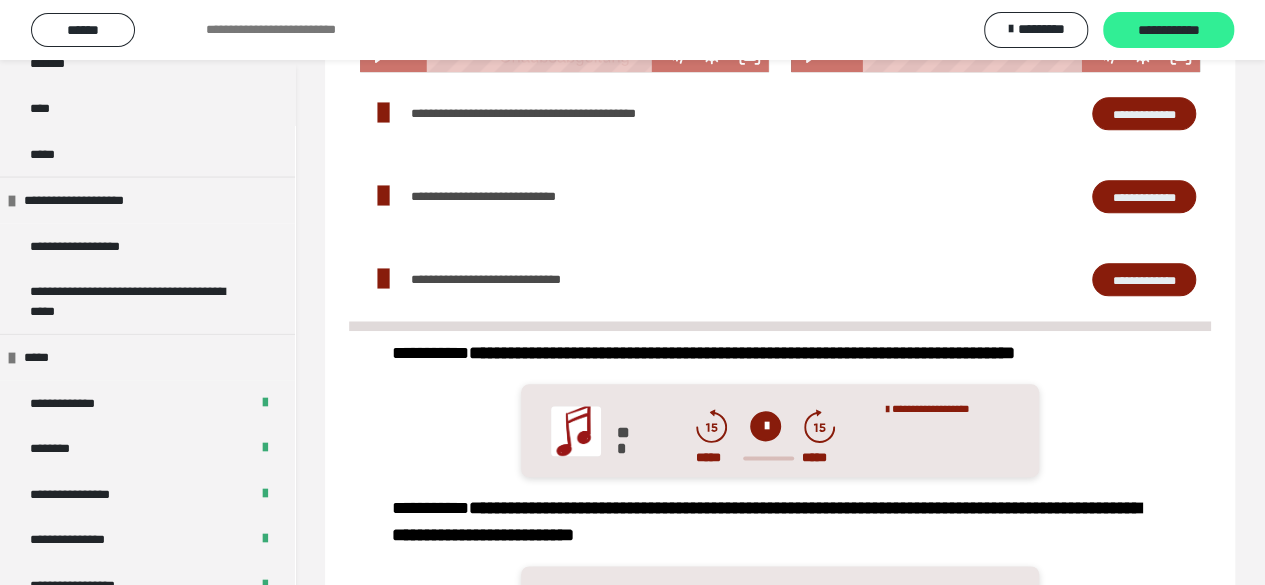 click on "**********" at bounding box center (1168, 31) 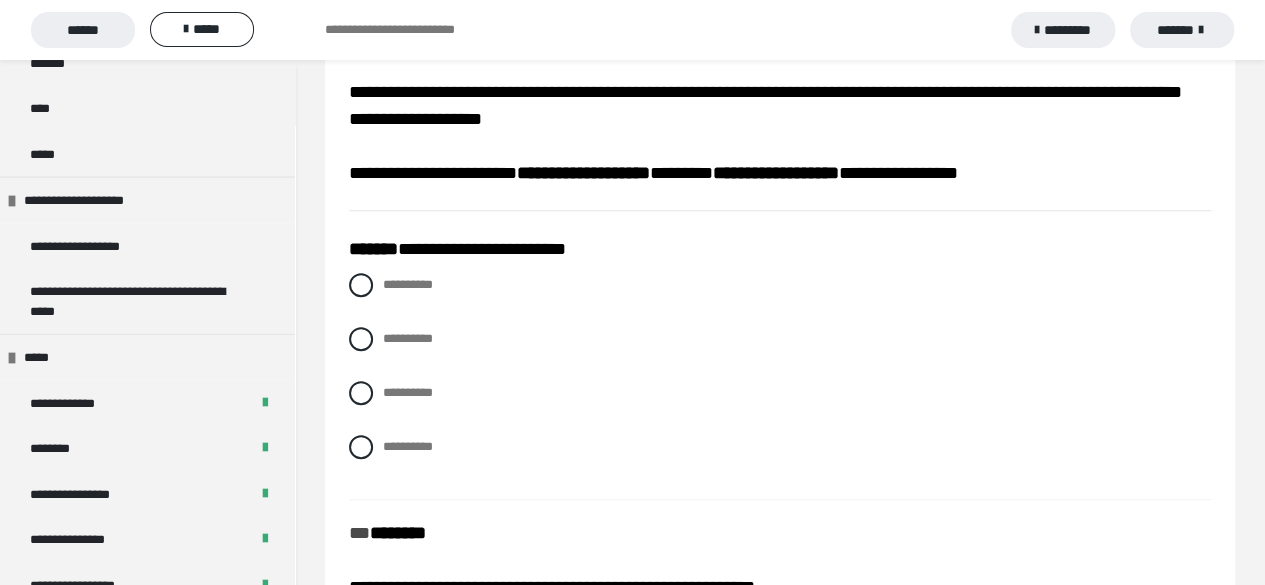 scroll, scrollTop: 300, scrollLeft: 0, axis: vertical 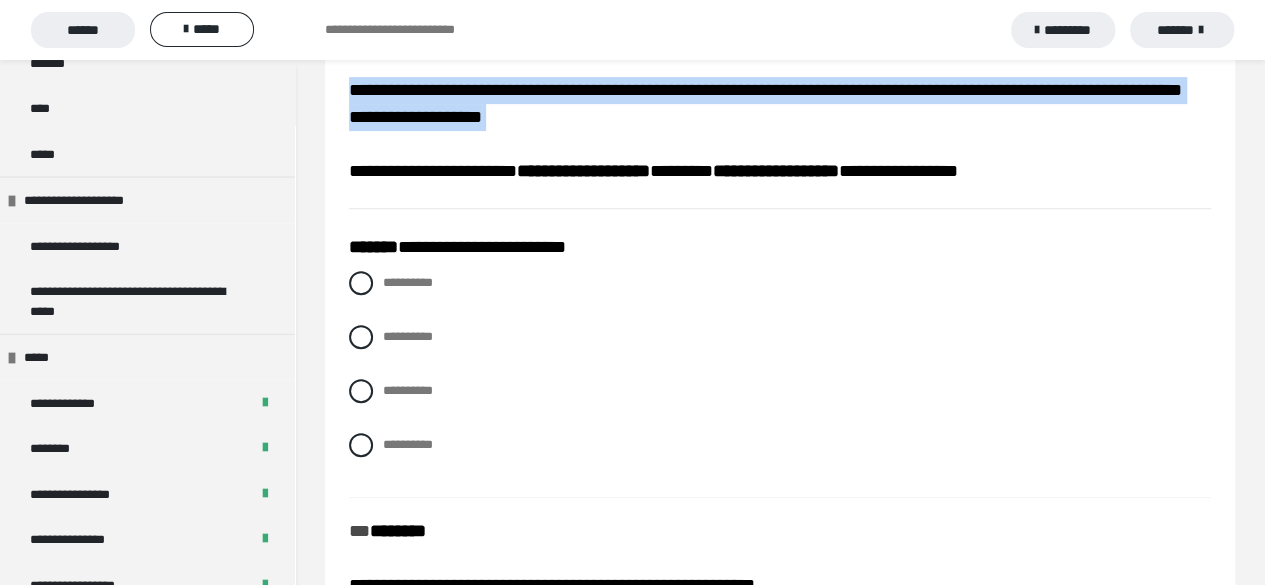drag, startPoint x: 352, startPoint y: 92, endPoint x: 1074, endPoint y: 191, distance: 728.7558 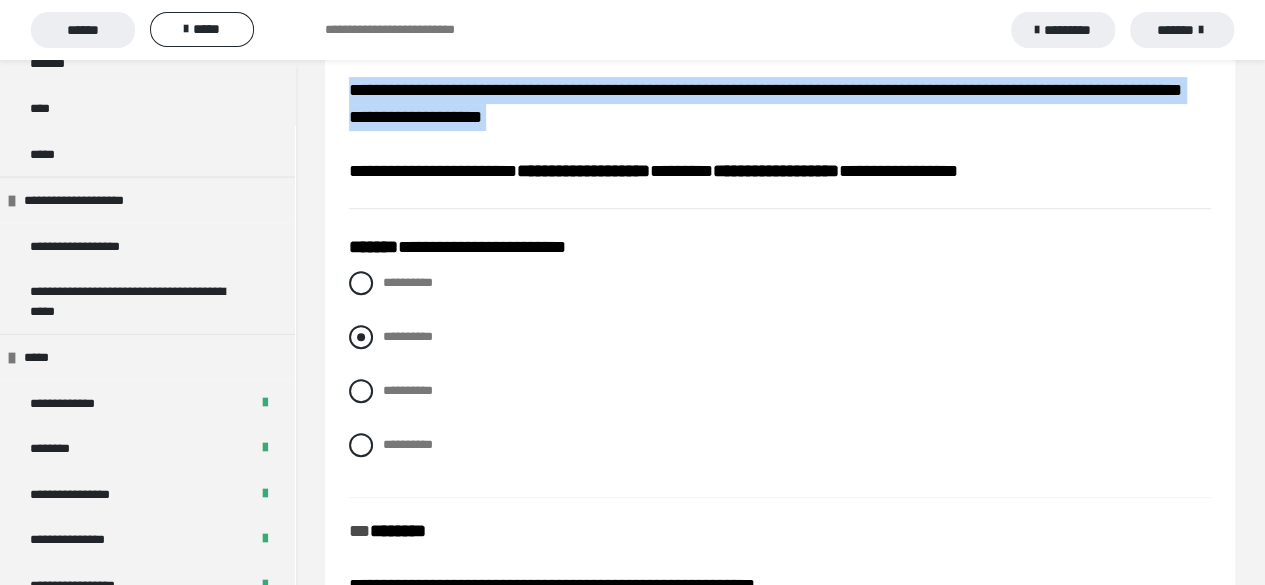 copy on "**********" 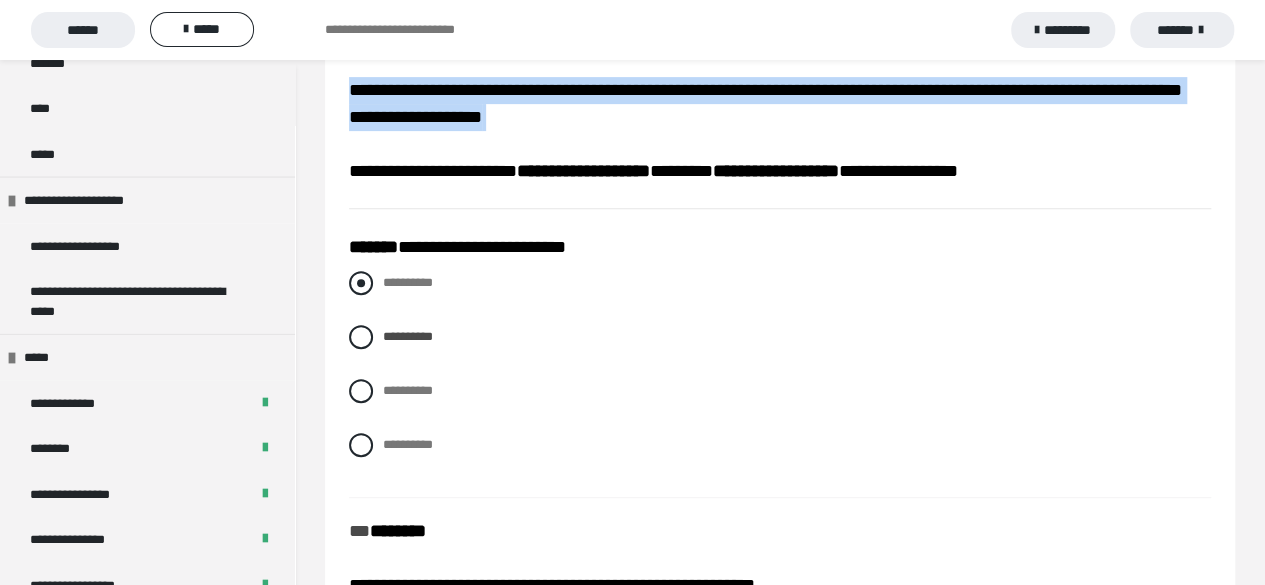 click at bounding box center (361, 283) 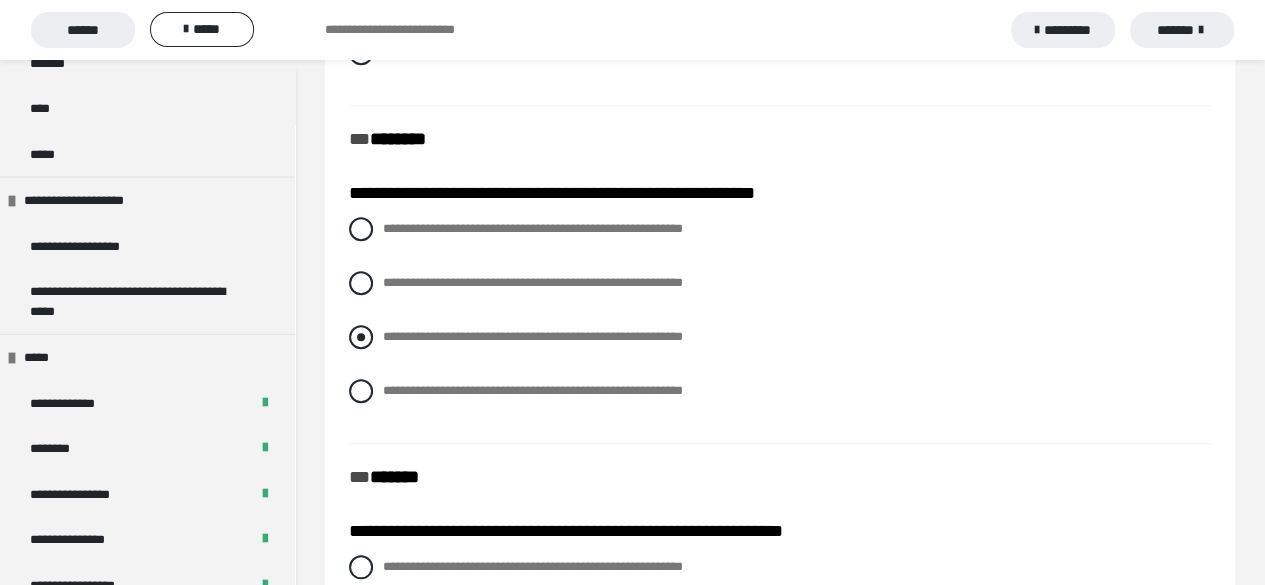 scroll, scrollTop: 700, scrollLeft: 0, axis: vertical 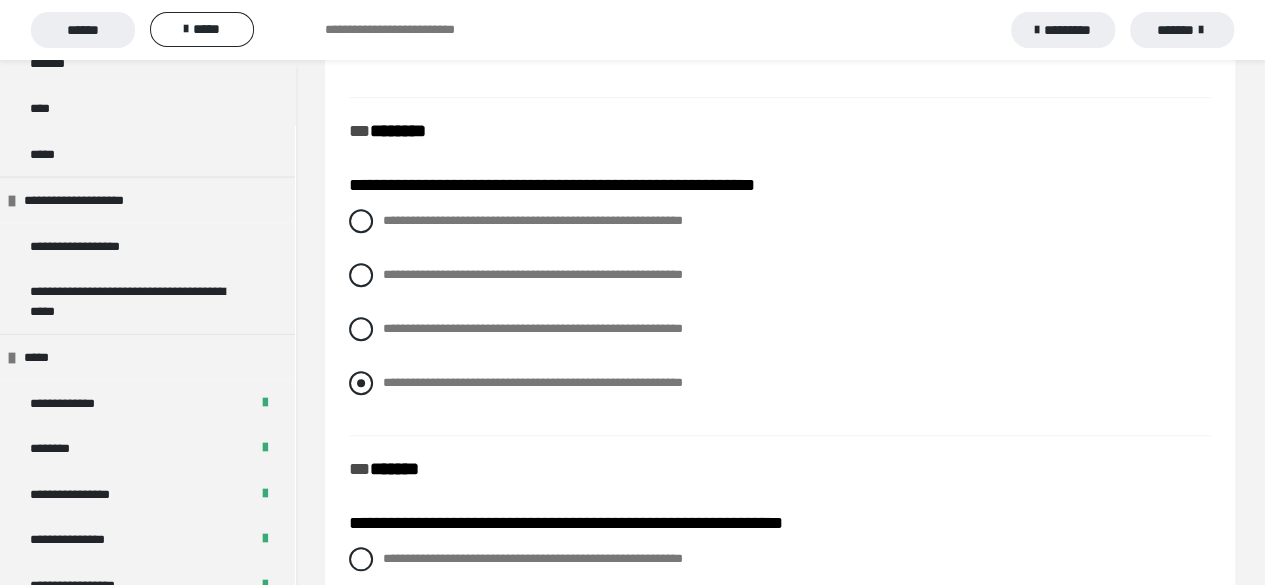 click at bounding box center [361, 383] 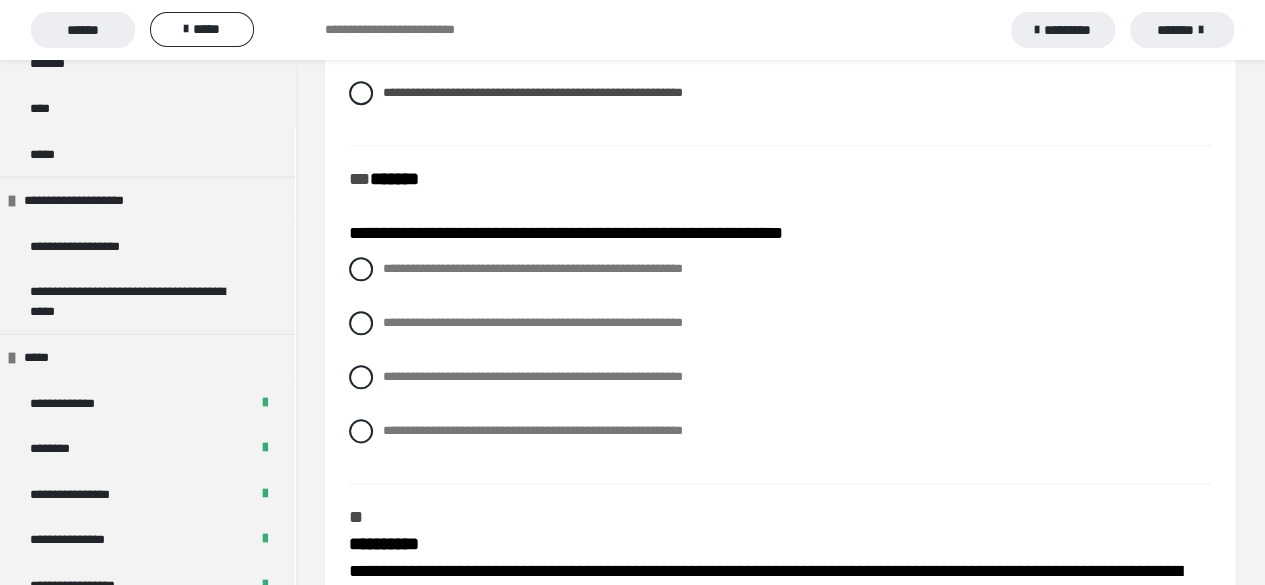 scroll, scrollTop: 1000, scrollLeft: 0, axis: vertical 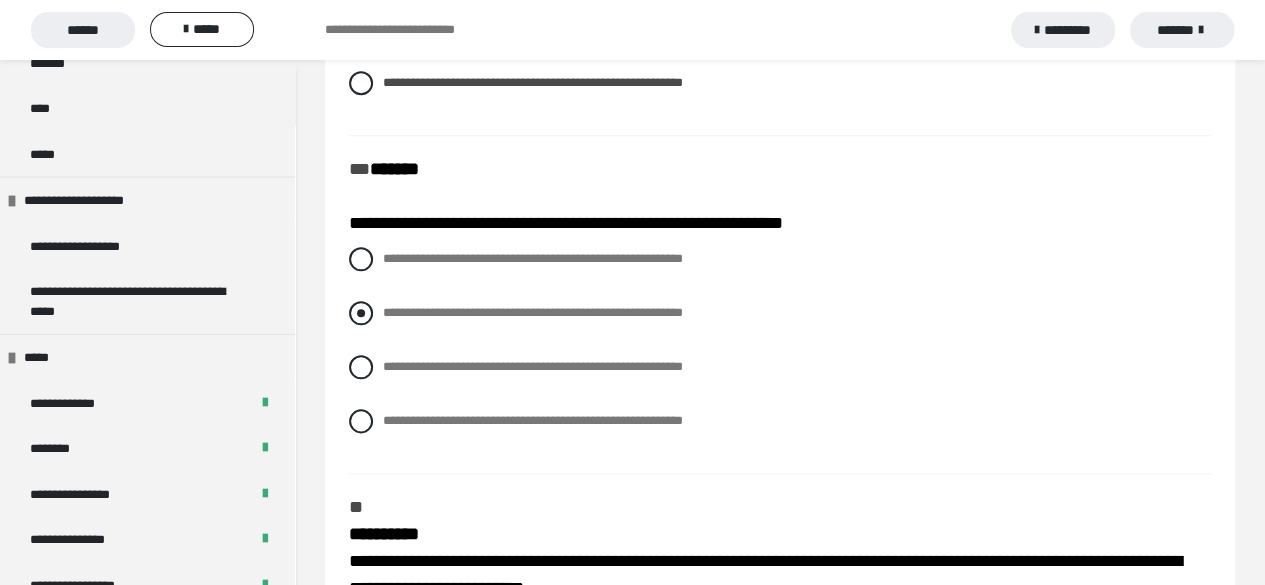 click at bounding box center [361, 313] 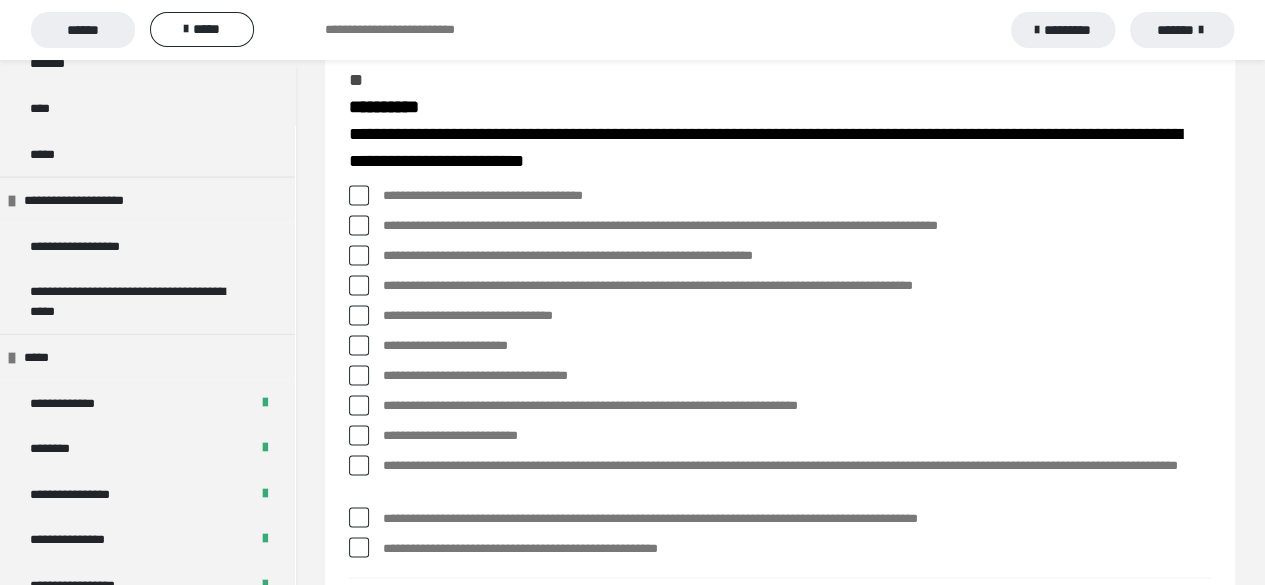 scroll, scrollTop: 1400, scrollLeft: 0, axis: vertical 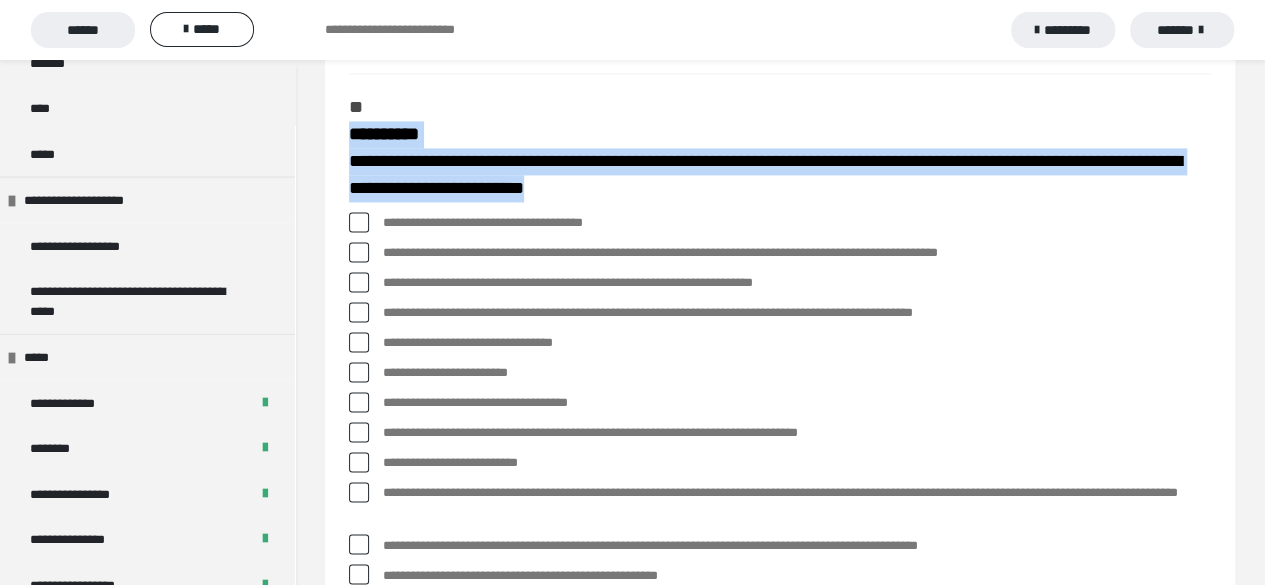 drag, startPoint x: 350, startPoint y: 130, endPoint x: 712, endPoint y: 193, distance: 367.44116 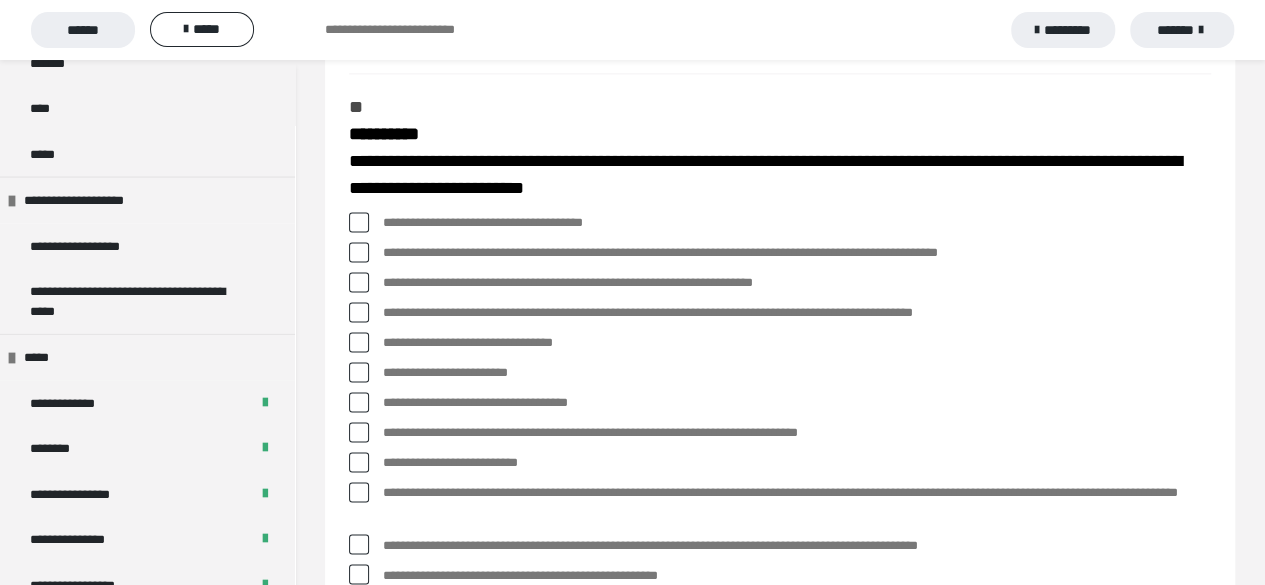 click on "**********" at bounding box center (780, 403) 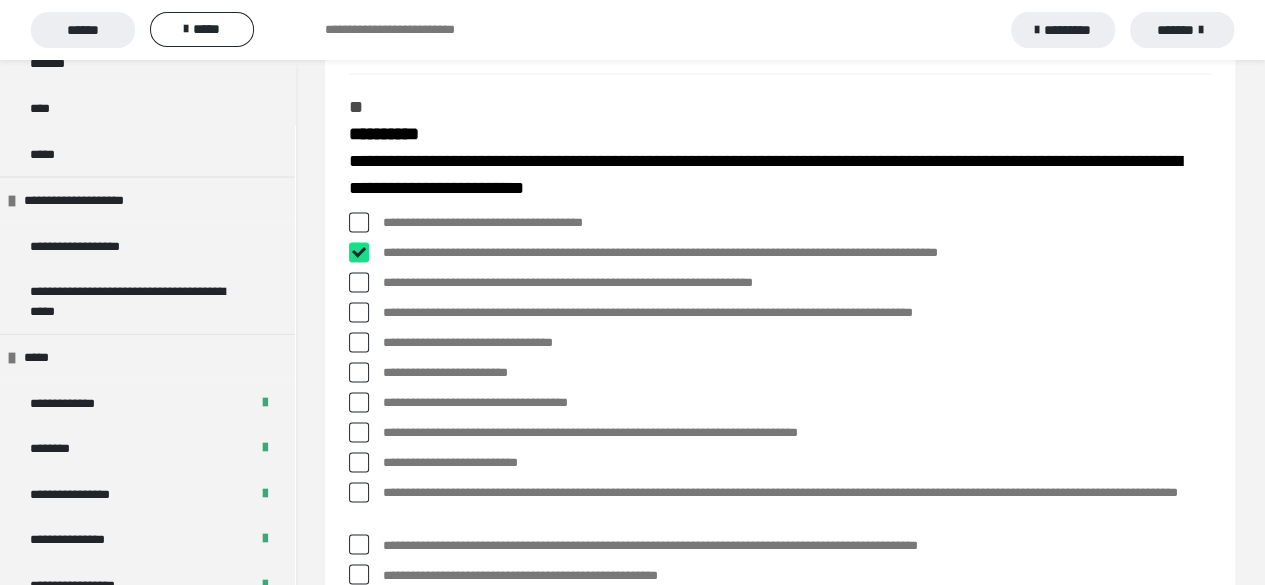checkbox on "****" 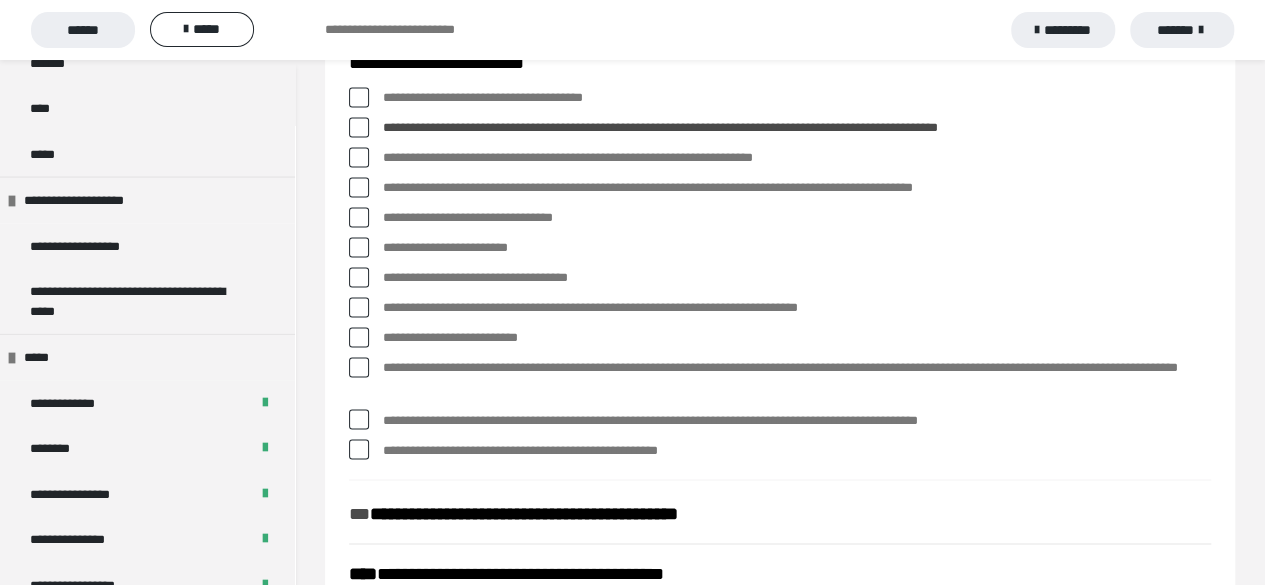scroll, scrollTop: 1500, scrollLeft: 0, axis: vertical 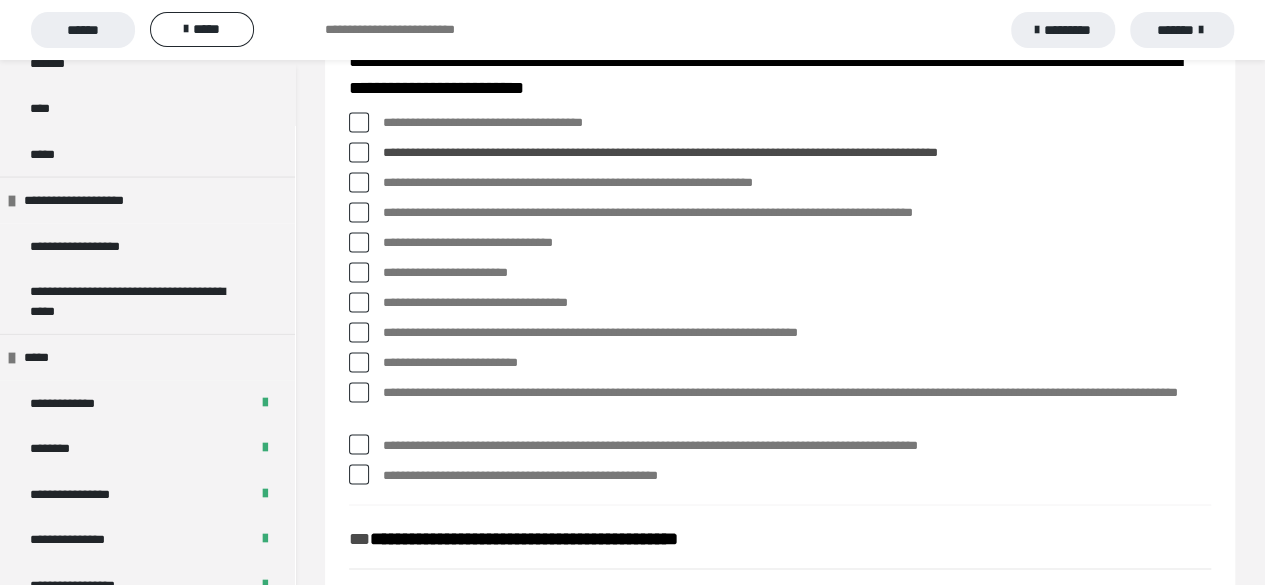 click on "**********" at bounding box center (780, 213) 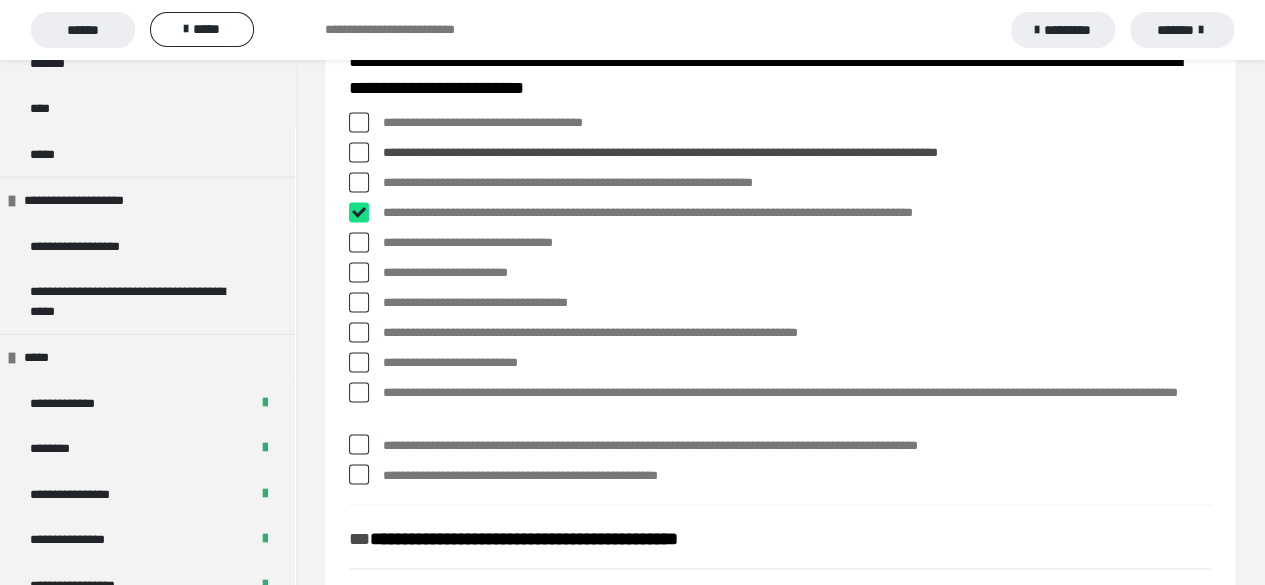 checkbox on "****" 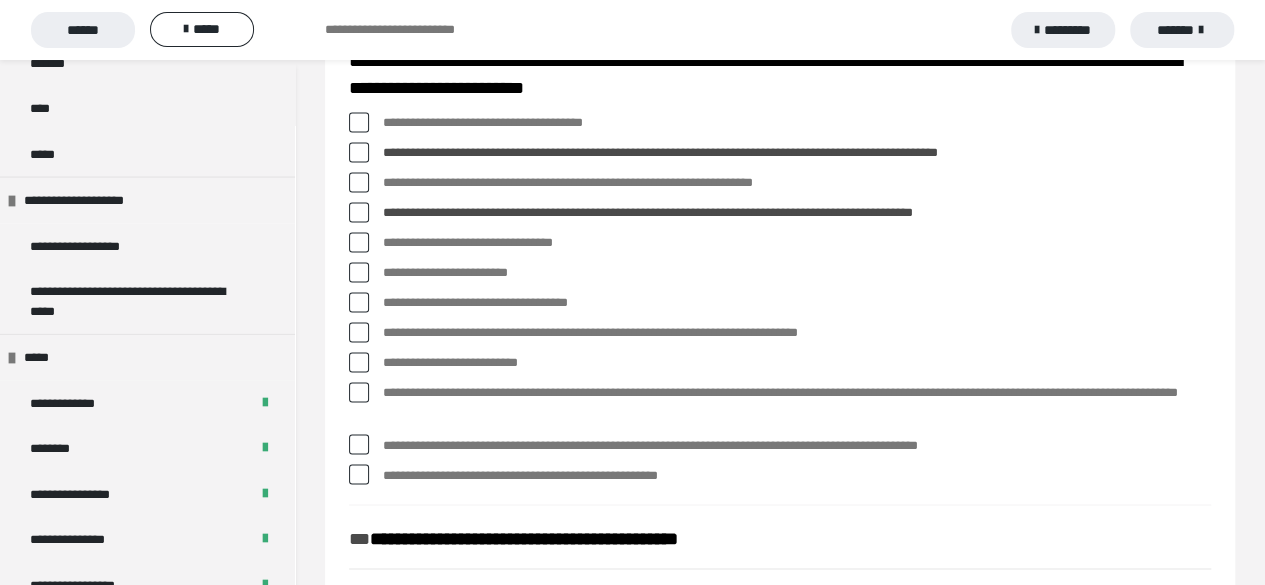 click at bounding box center (359, 332) 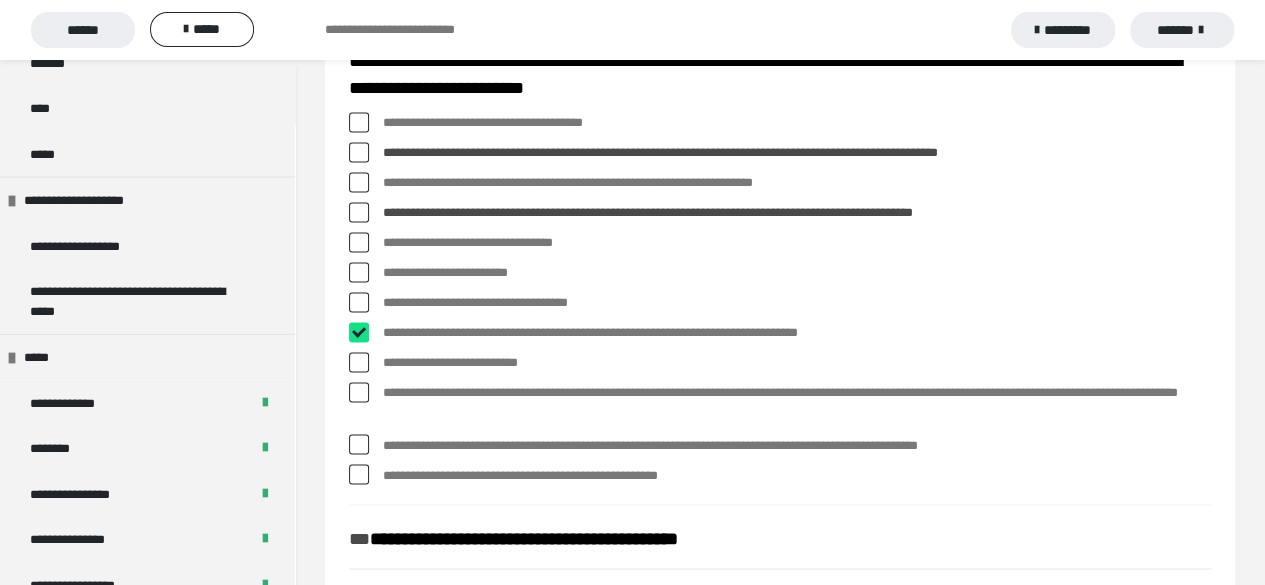 checkbox on "****" 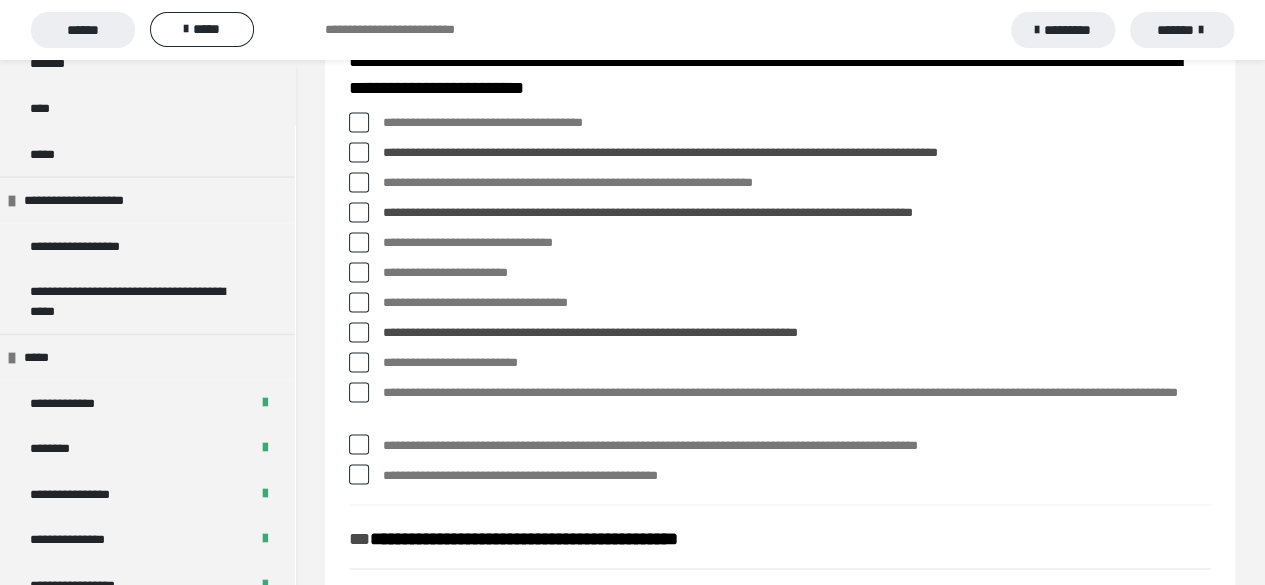 drag, startPoint x: 387, startPoint y: 391, endPoint x: 432, endPoint y: 384, distance: 45.54119 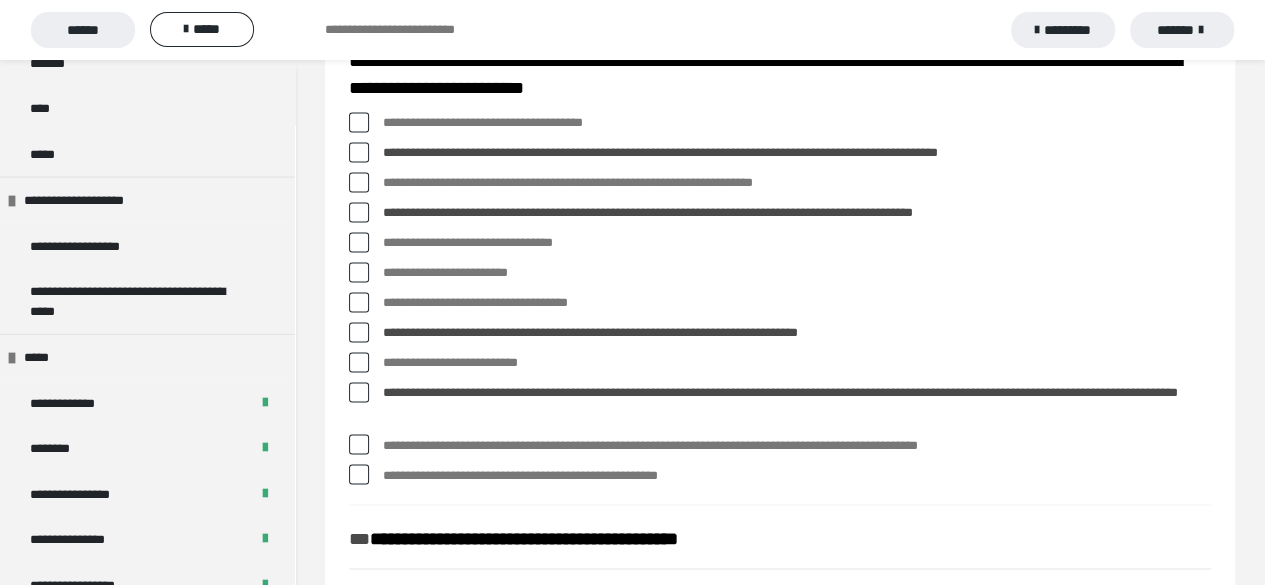 click at bounding box center (359, 392) 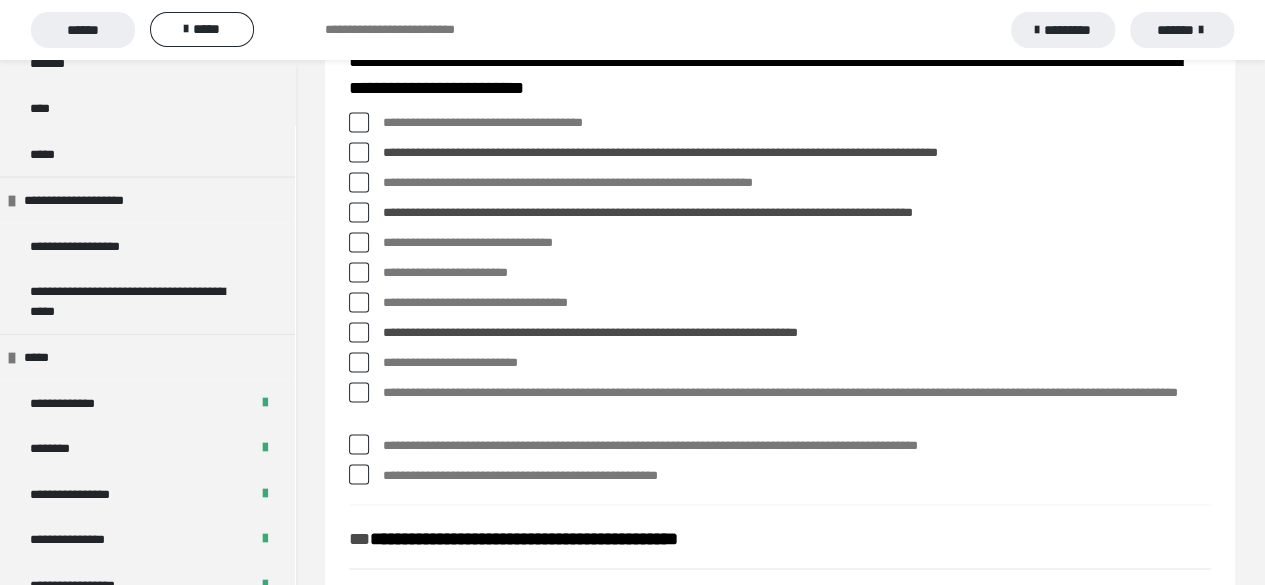 click on "**********" at bounding box center [780, 404] 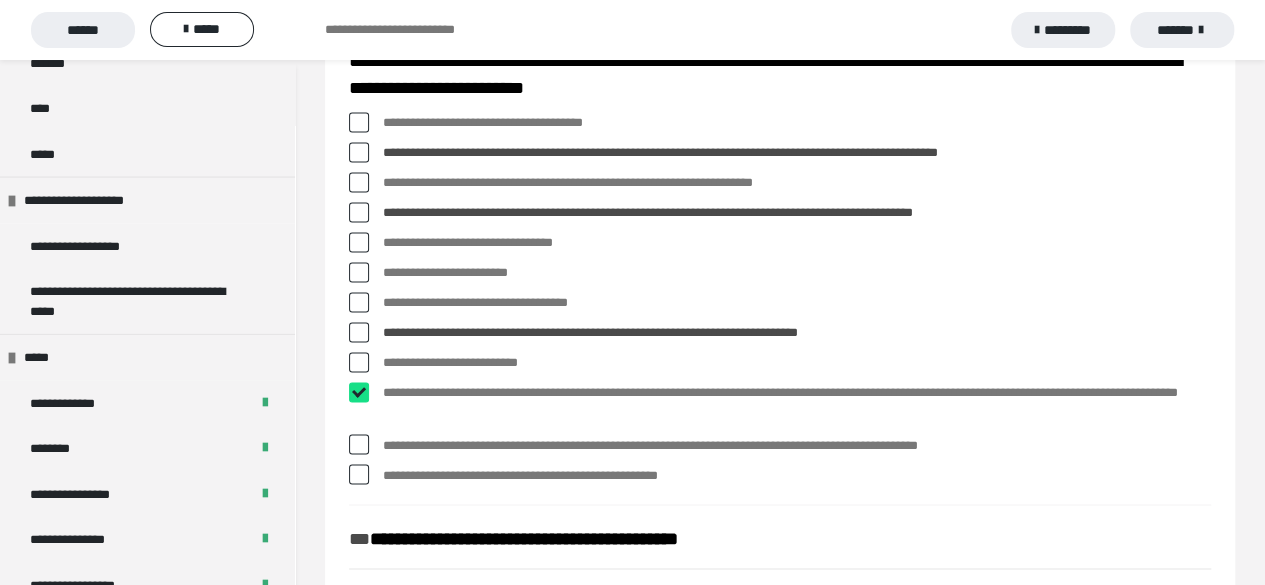 checkbox on "****" 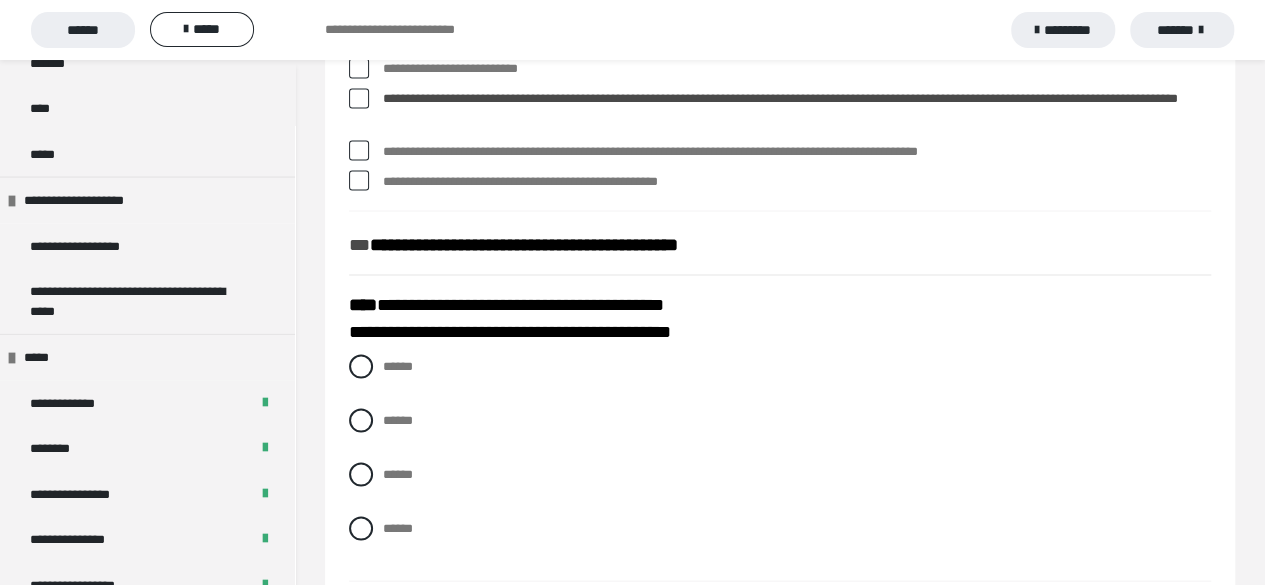 scroll, scrollTop: 1800, scrollLeft: 0, axis: vertical 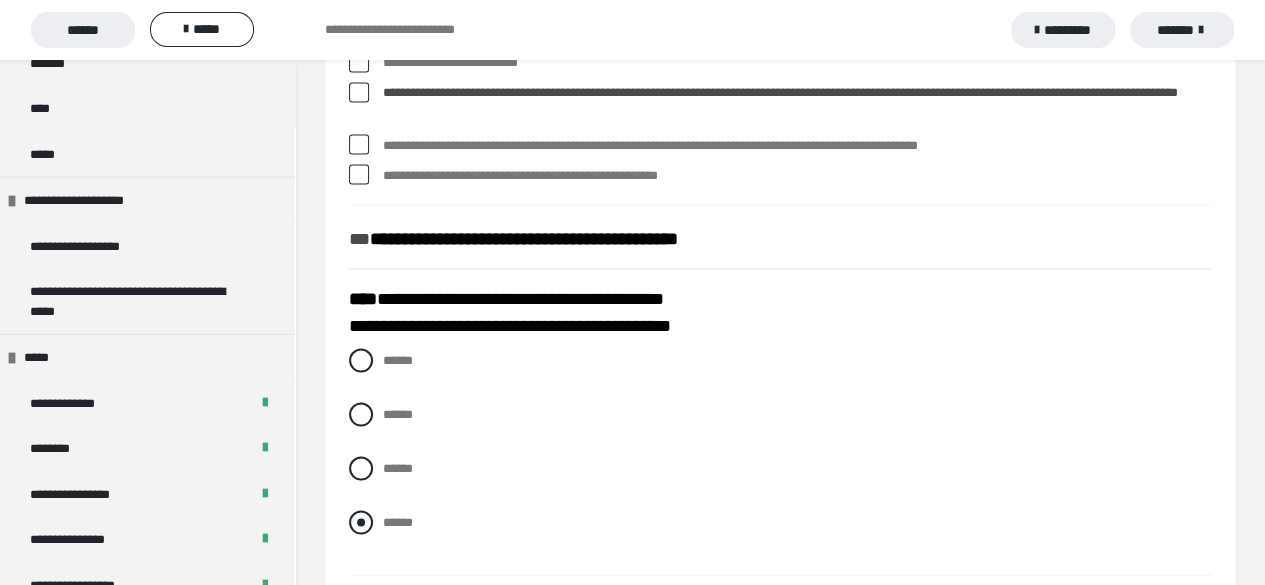 click at bounding box center [361, 522] 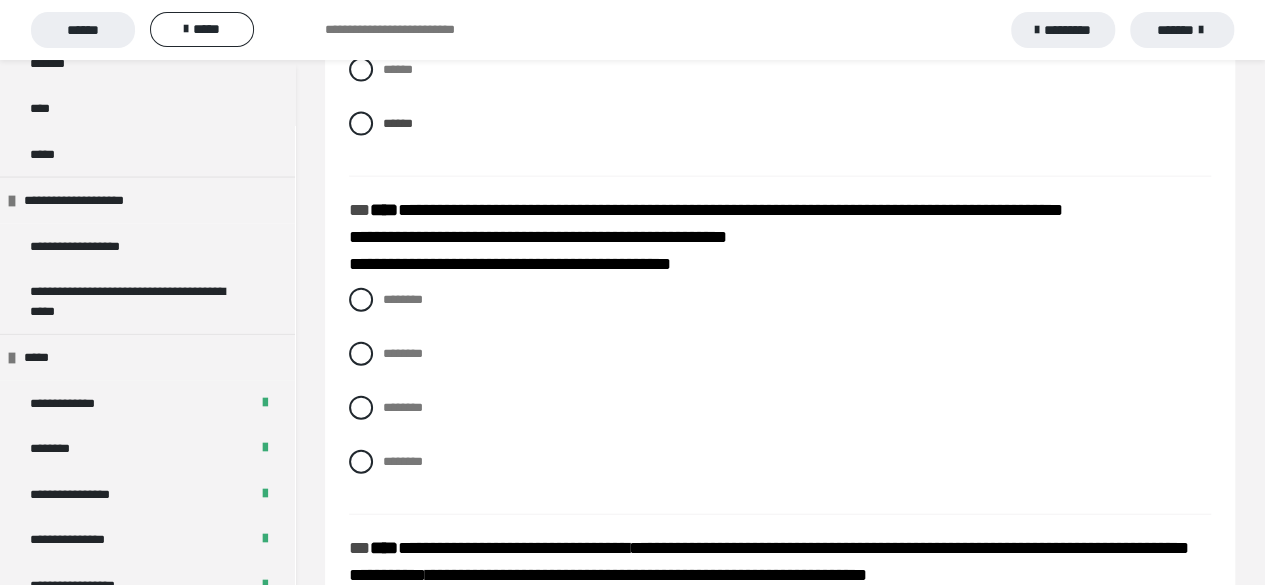 scroll, scrollTop: 2200, scrollLeft: 0, axis: vertical 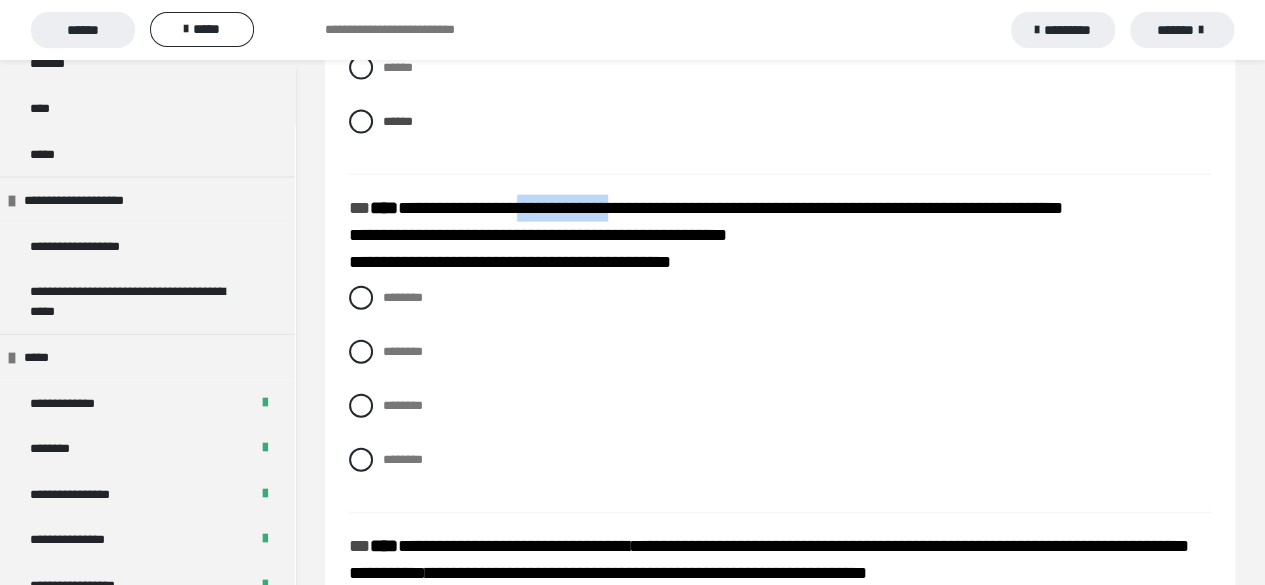 drag, startPoint x: 530, startPoint y: 202, endPoint x: 650, endPoint y: 204, distance: 120.01666 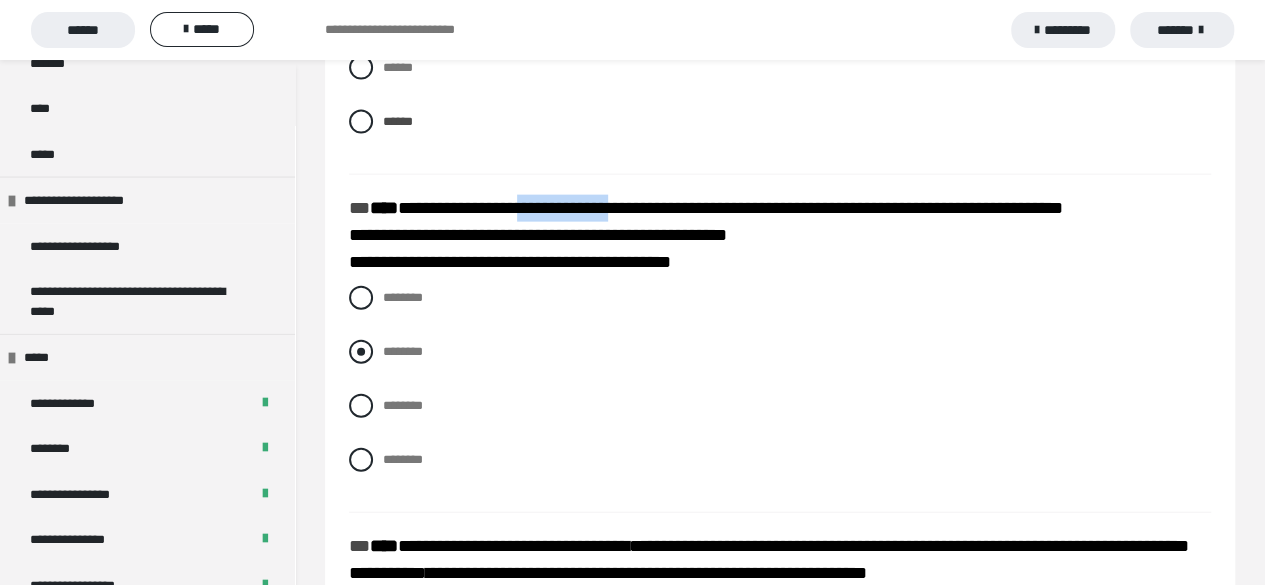 click at bounding box center (361, 352) 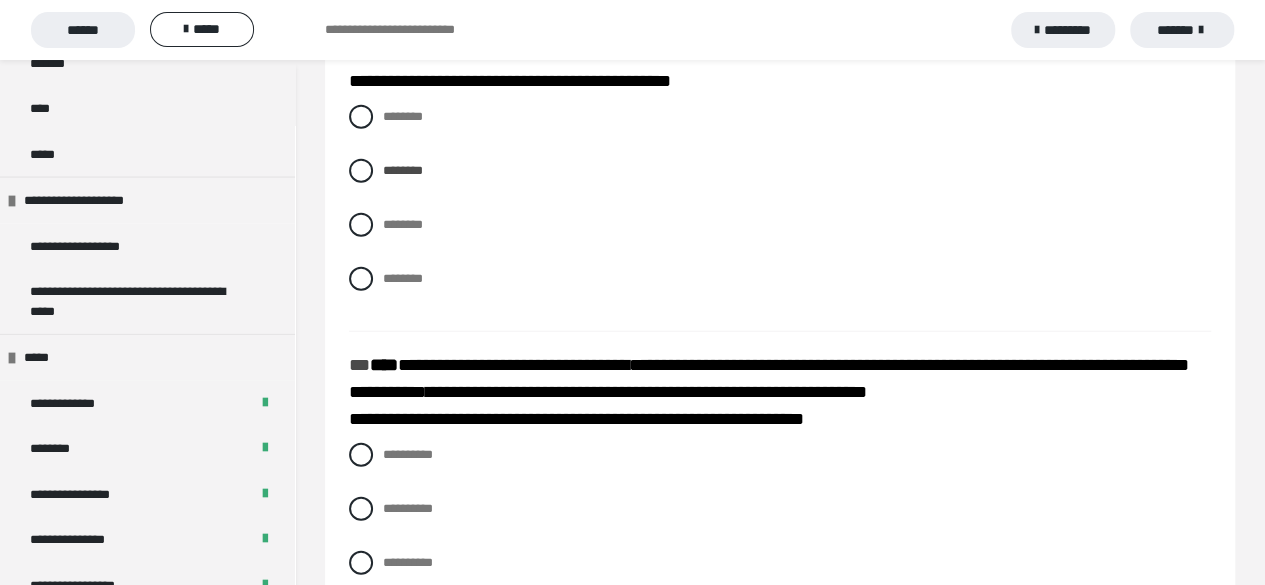 scroll, scrollTop: 2400, scrollLeft: 0, axis: vertical 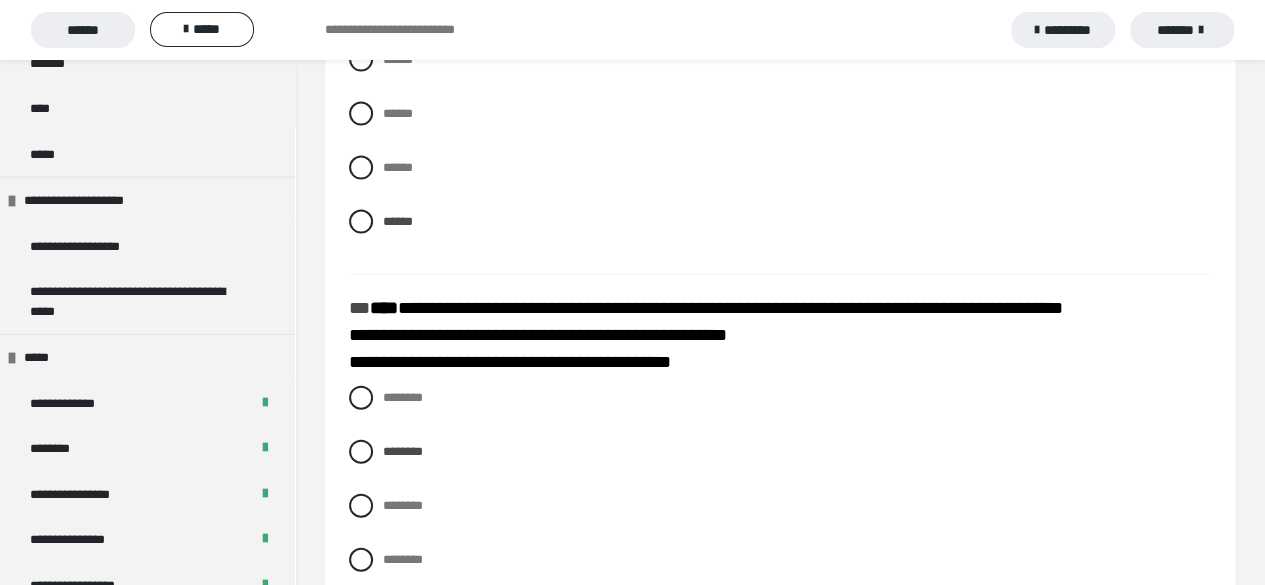 click on "**********" at bounding box center [538, 348] 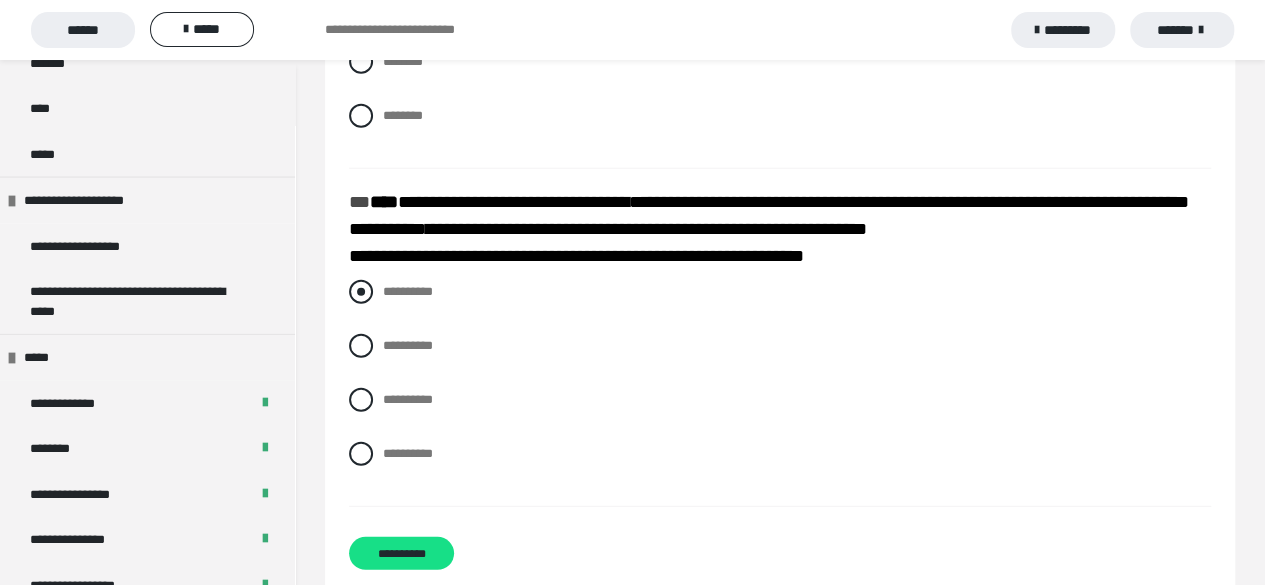 scroll, scrollTop: 2580, scrollLeft: 0, axis: vertical 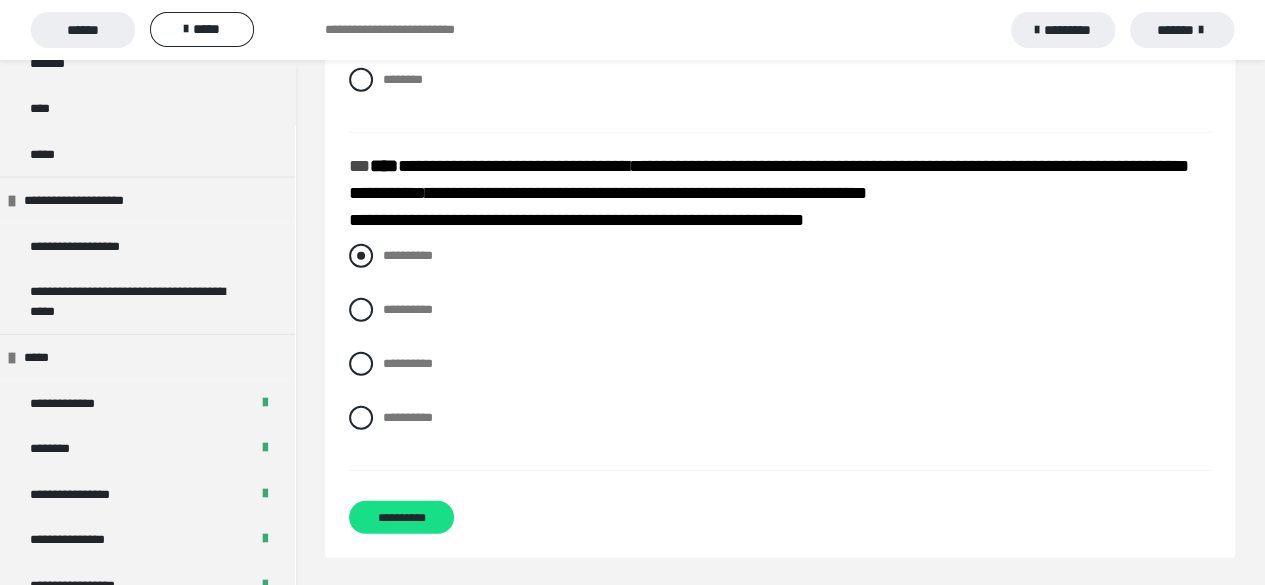click on "**********" at bounding box center [780, 256] 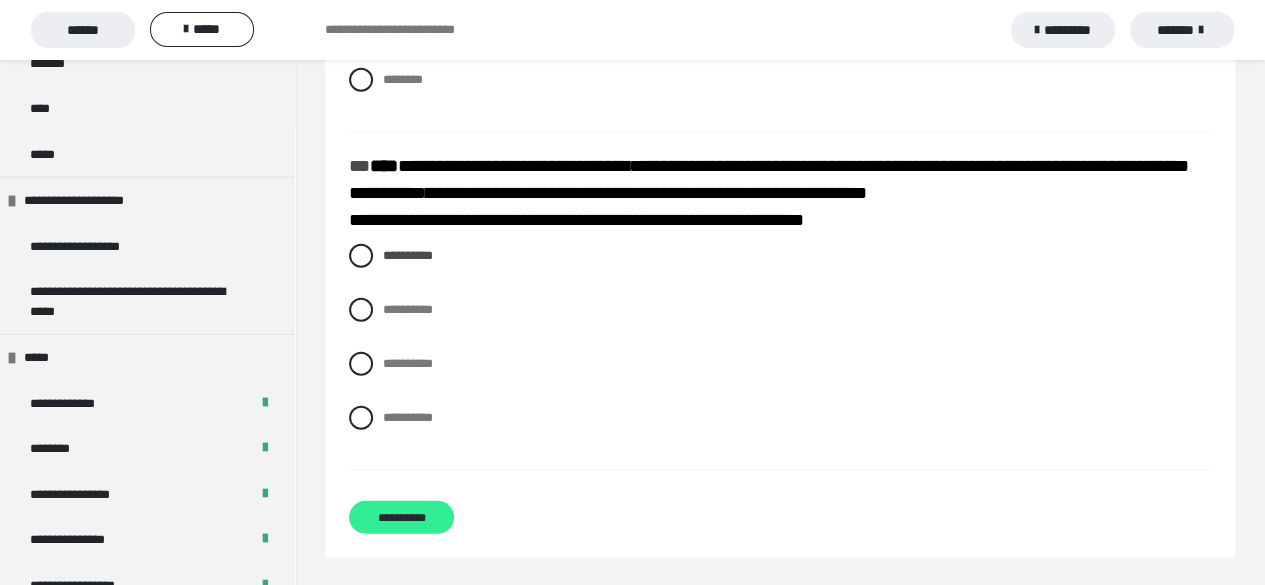 click on "**********" at bounding box center (401, 517) 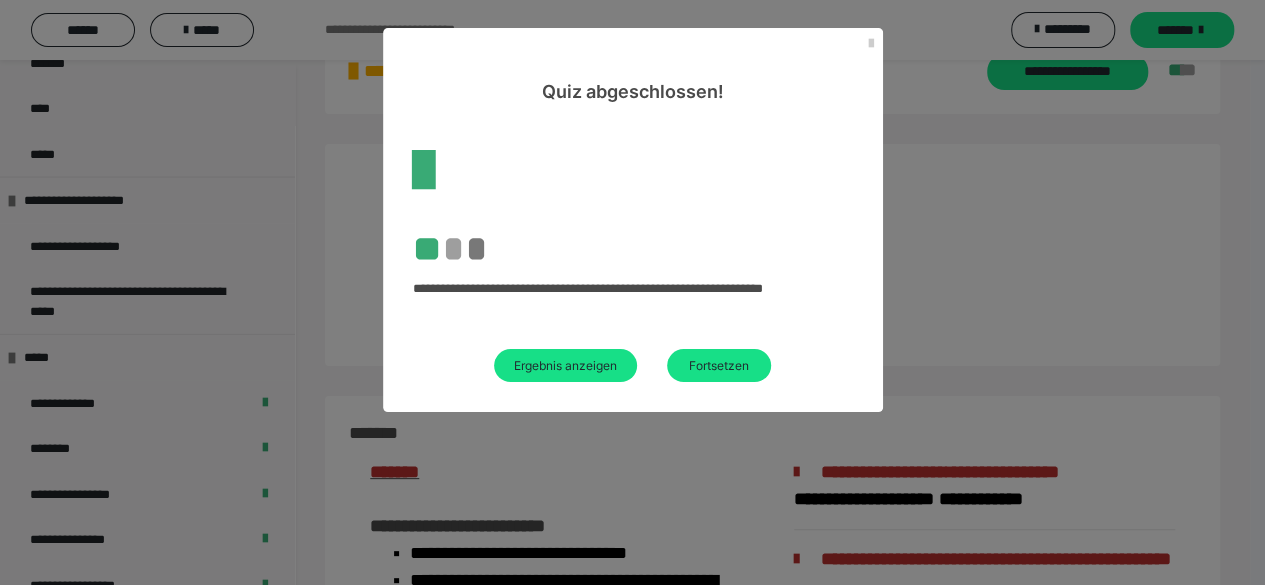 scroll, scrollTop: 2580, scrollLeft: 0, axis: vertical 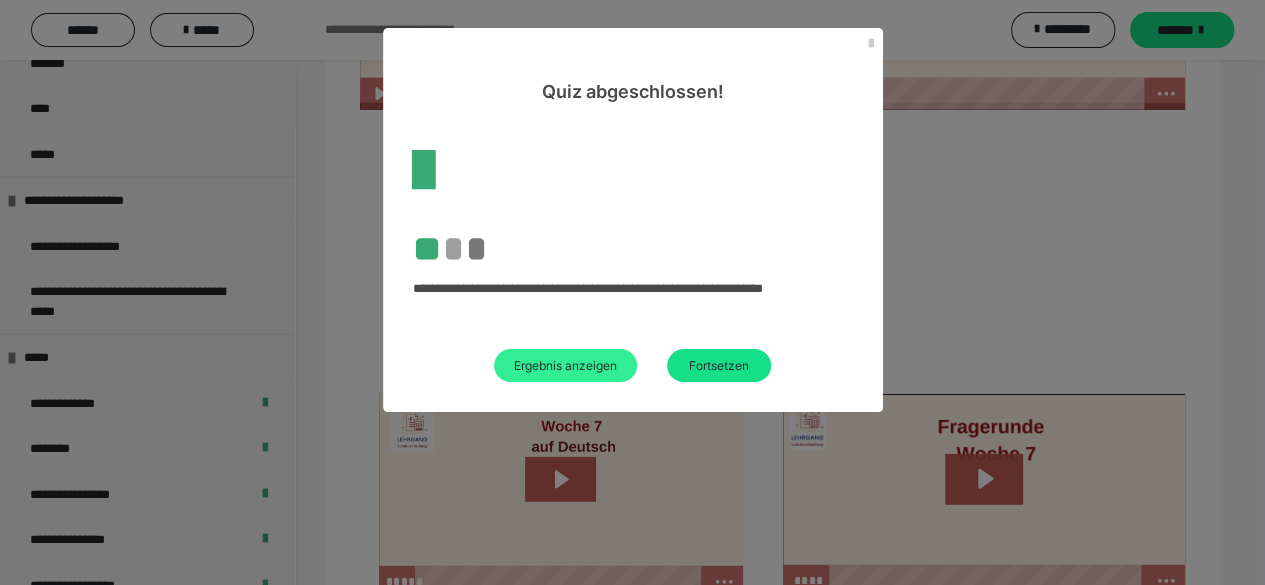 click on "Ergebnis anzeigen" at bounding box center (565, 365) 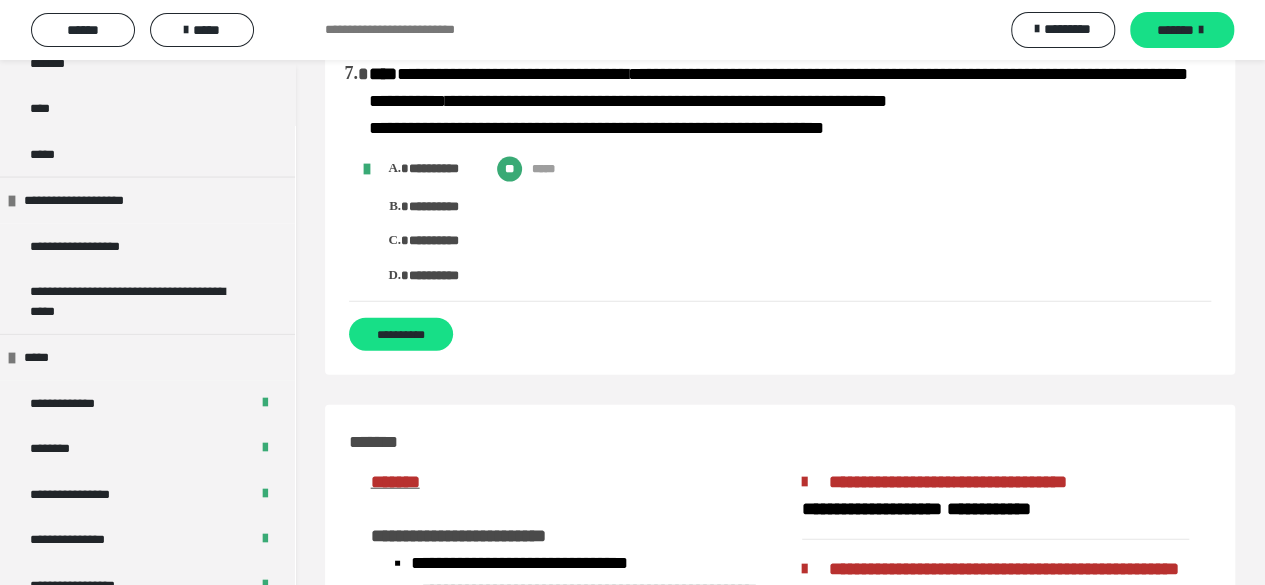scroll, scrollTop: 2200, scrollLeft: 0, axis: vertical 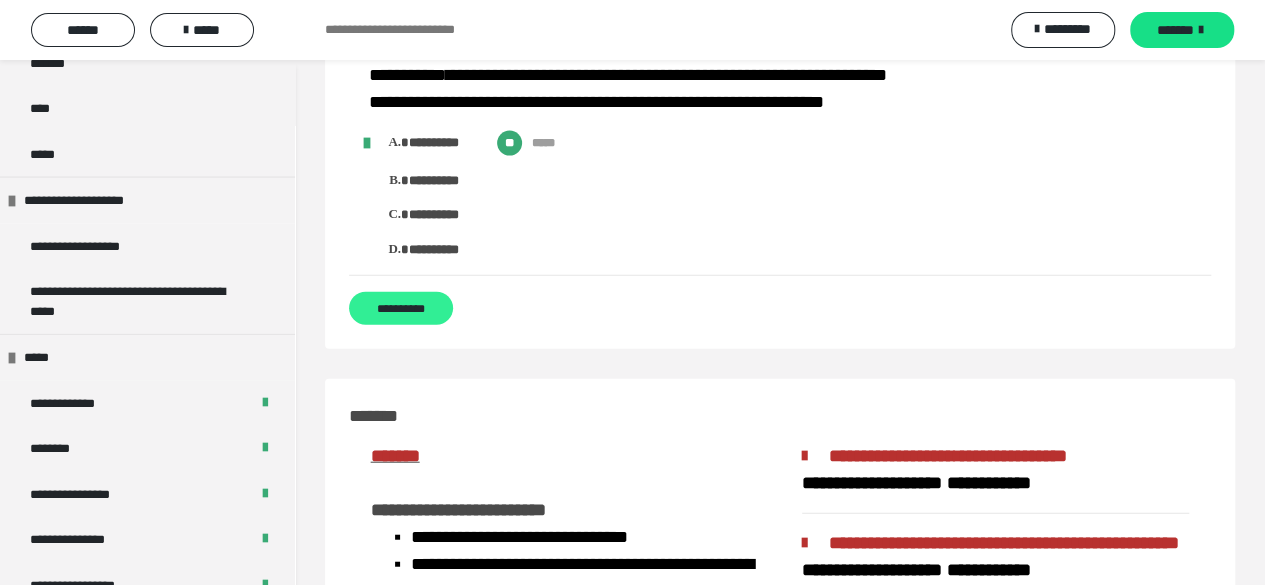 click on "**********" at bounding box center (401, 308) 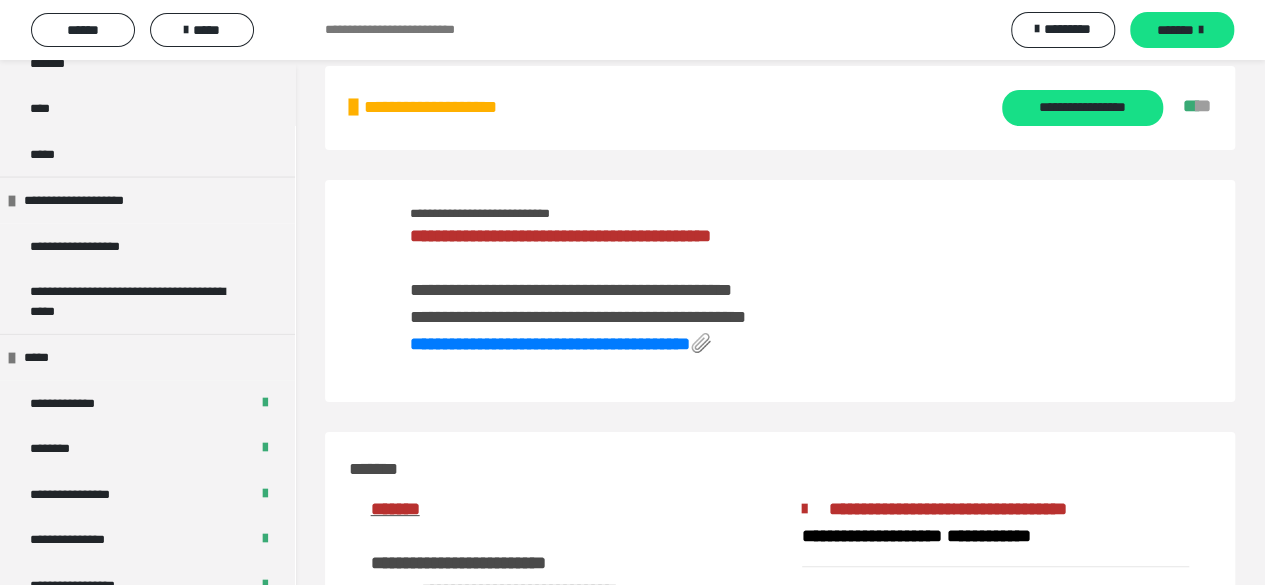 scroll, scrollTop: 0, scrollLeft: 0, axis: both 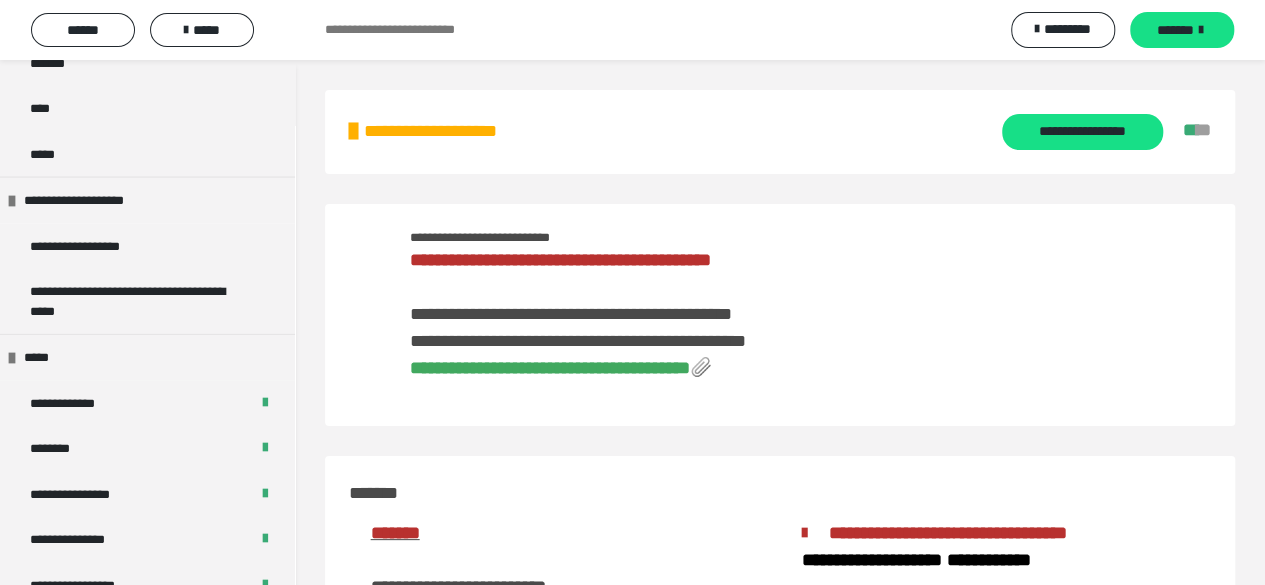 click on "**********" at bounding box center [550, 368] 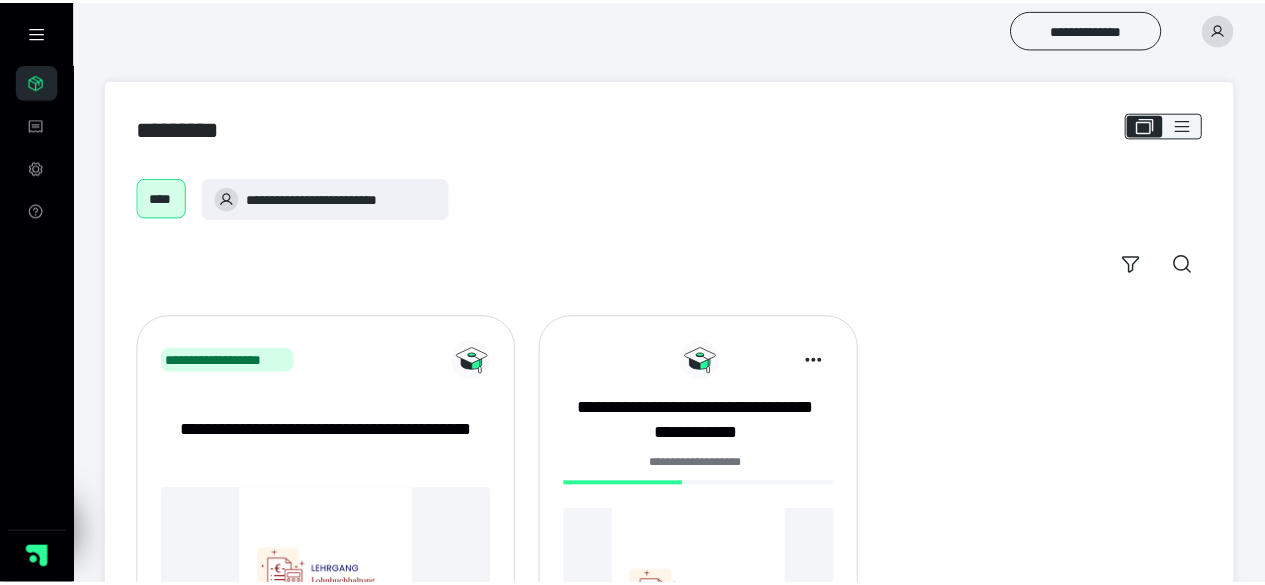 scroll, scrollTop: 0, scrollLeft: 0, axis: both 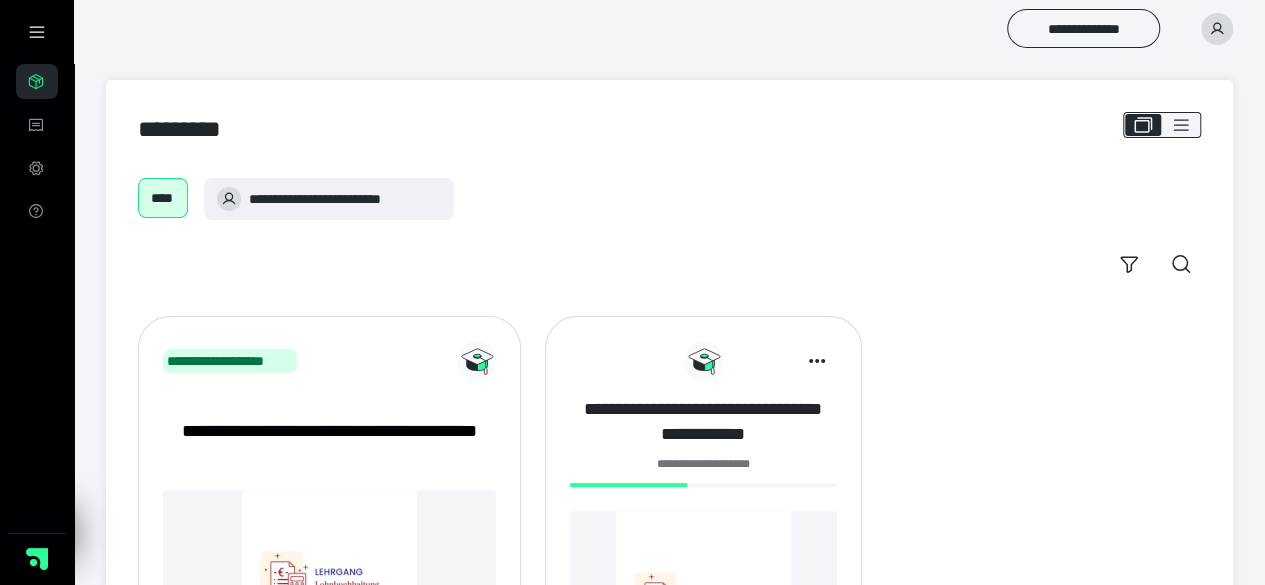 click on "**********" at bounding box center (703, 422) 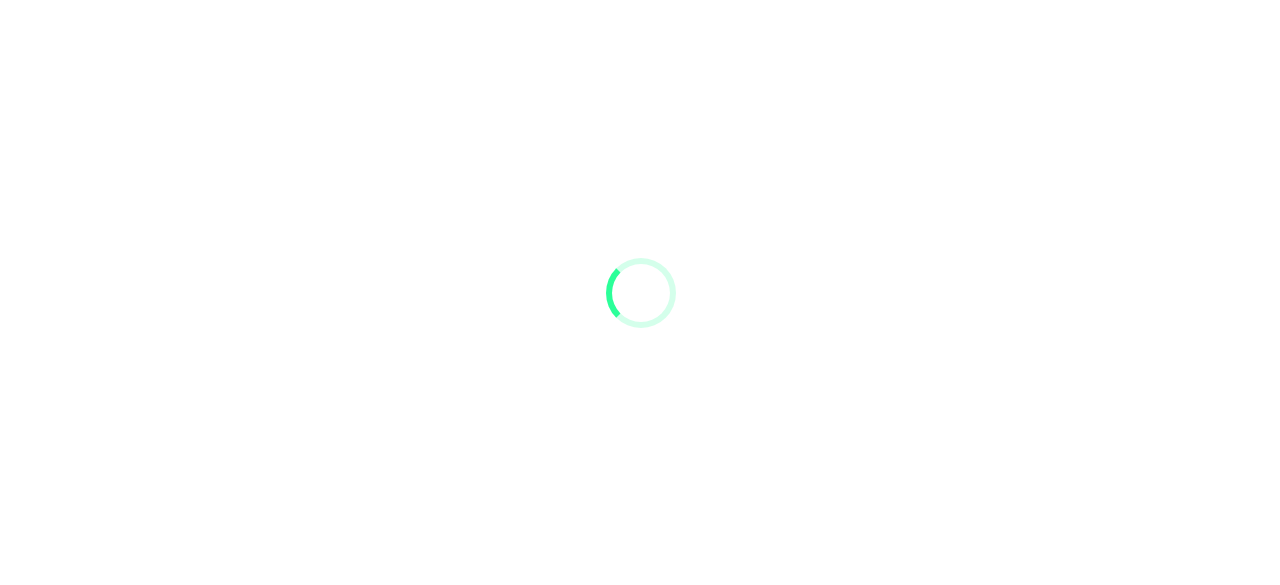 scroll, scrollTop: 0, scrollLeft: 0, axis: both 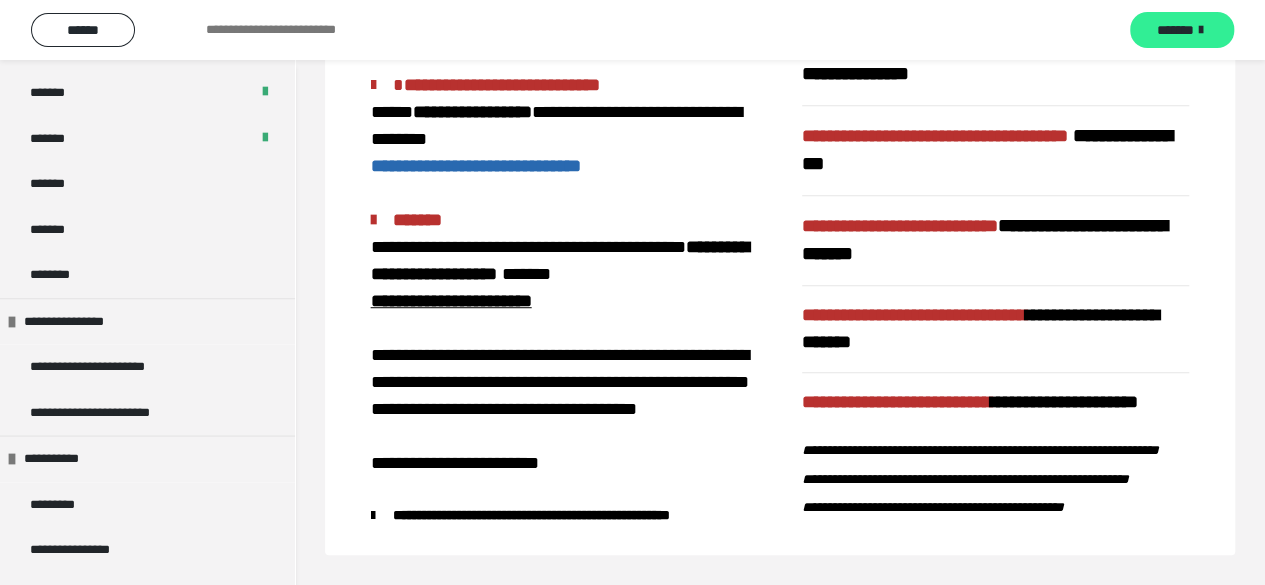 click on "*******" at bounding box center (1175, 30) 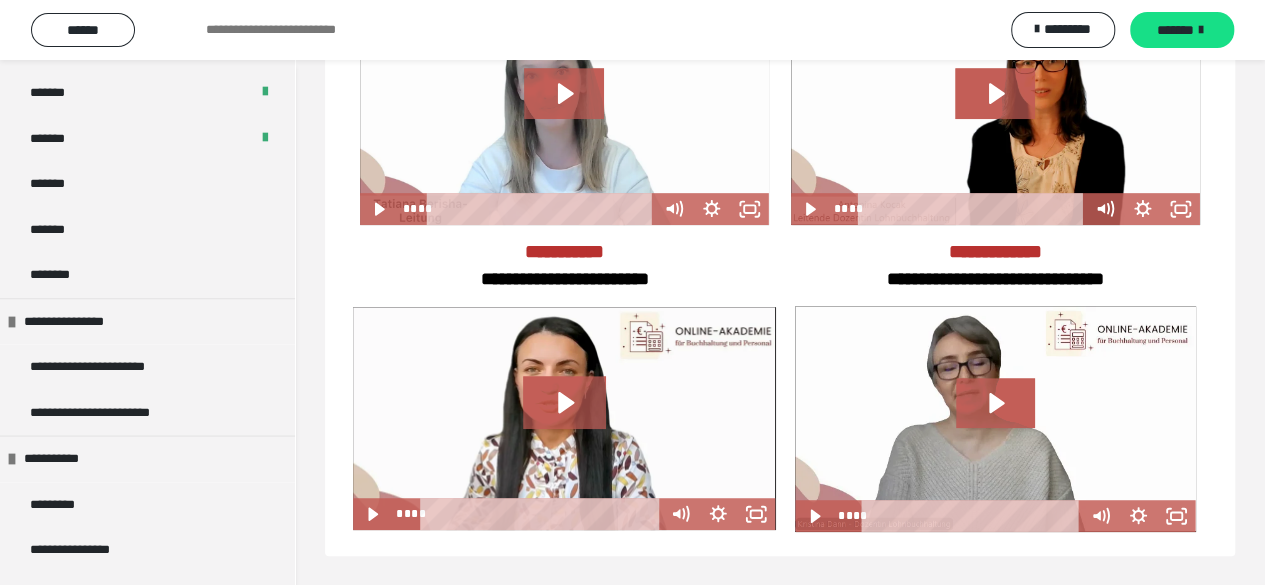 scroll, scrollTop: 0, scrollLeft: 0, axis: both 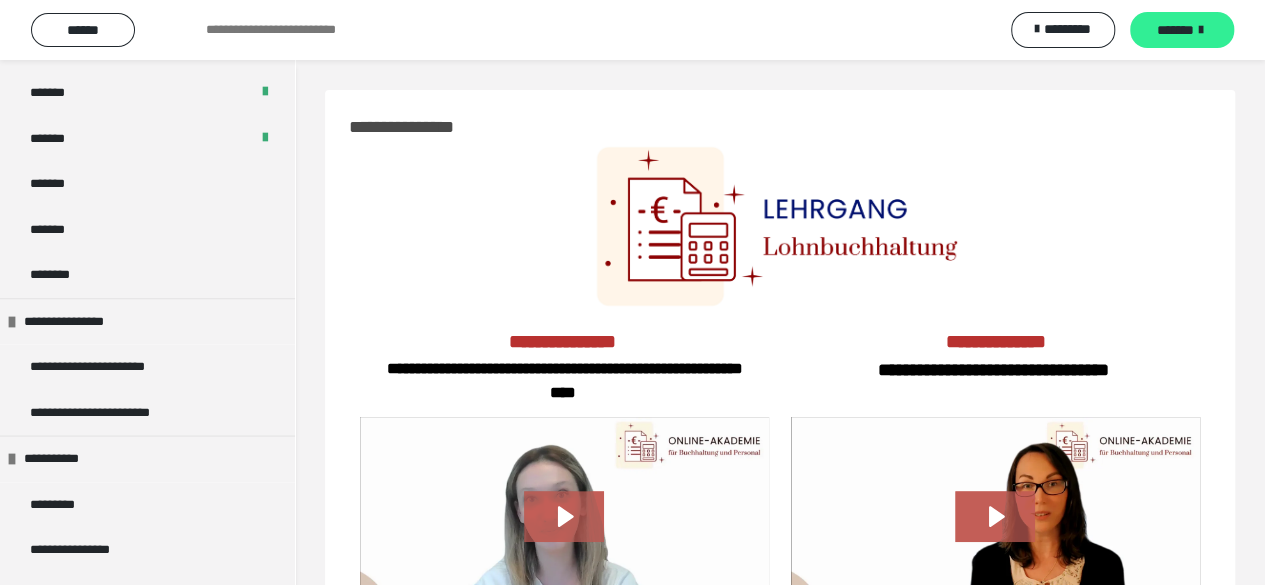 click on "*******" at bounding box center (1175, 30) 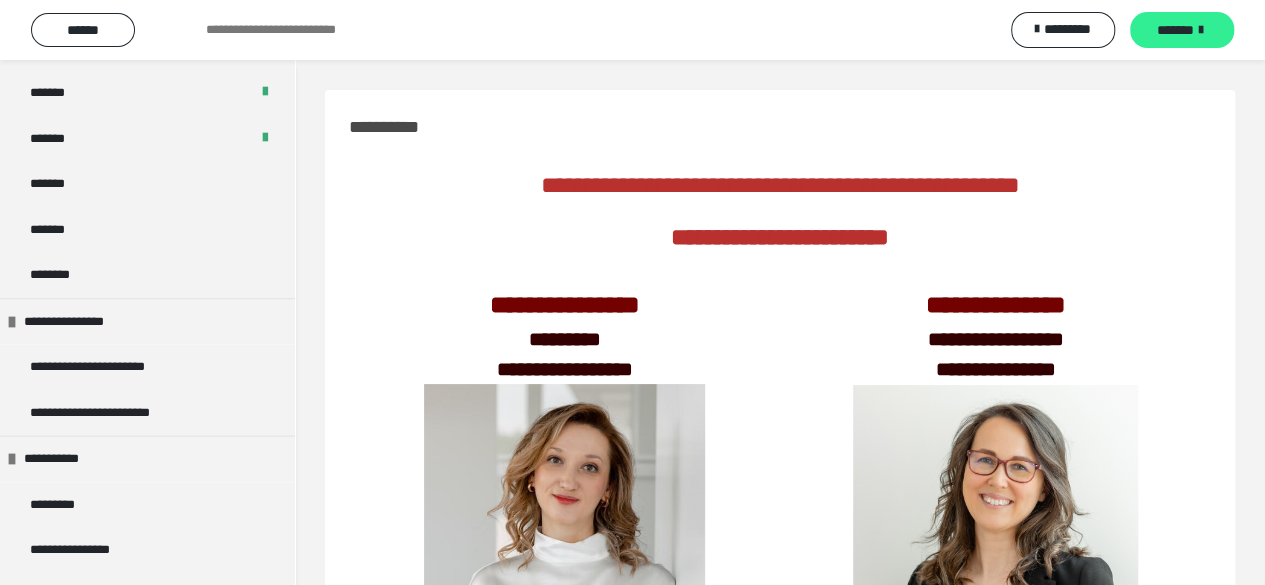 click on "*******" at bounding box center (1175, 30) 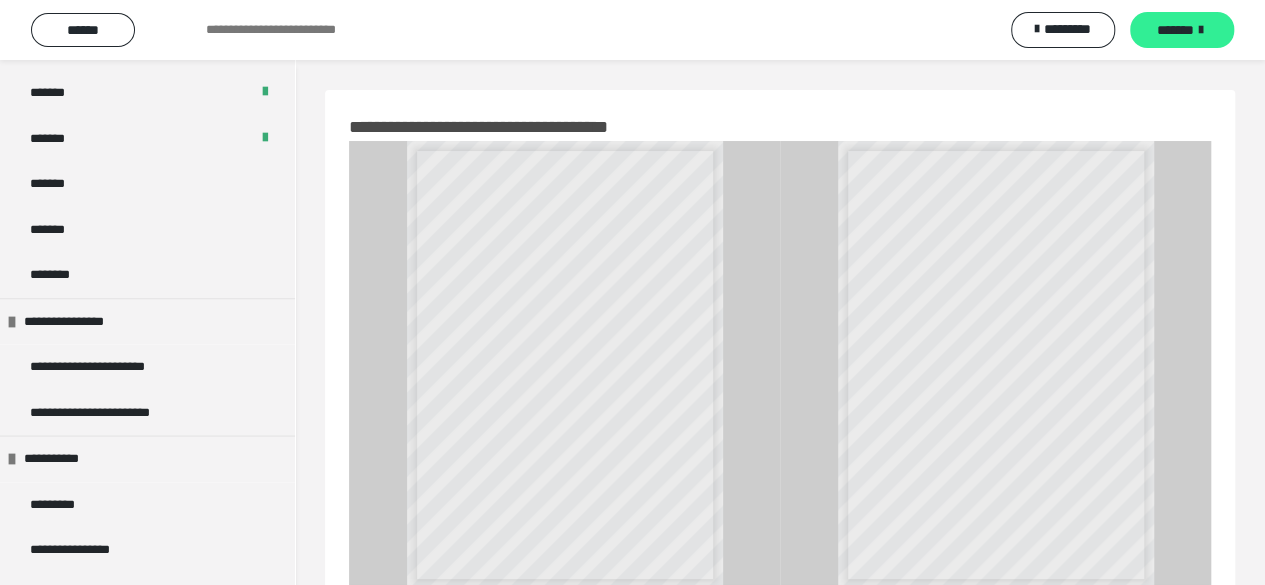 click on "*******" at bounding box center [1175, 30] 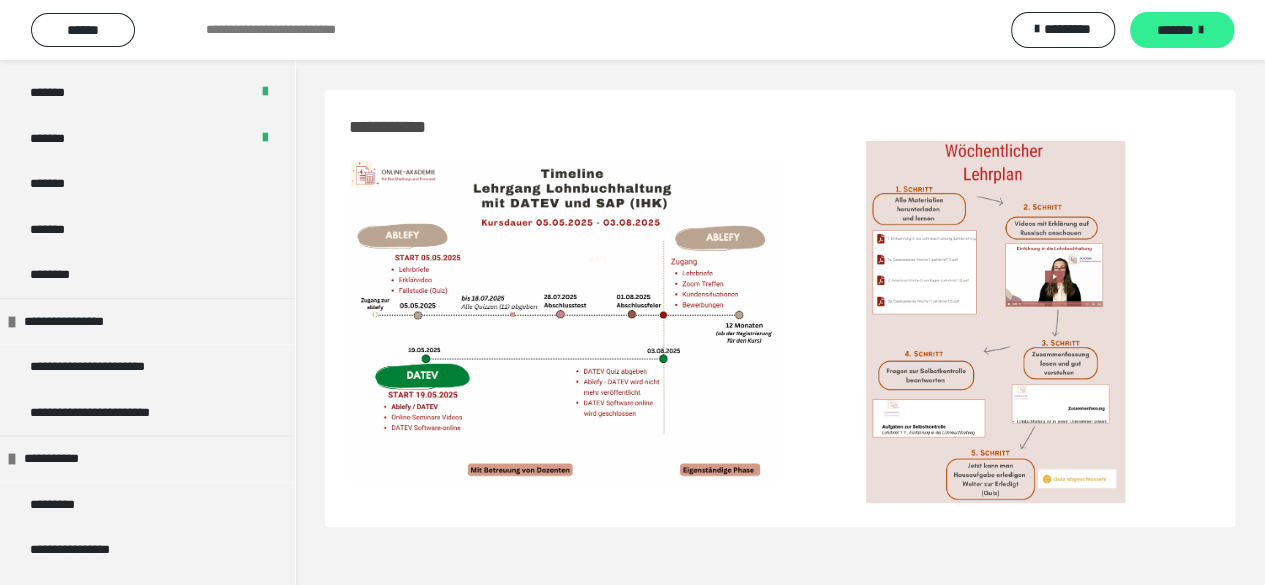 click on "*******" at bounding box center (1175, 30) 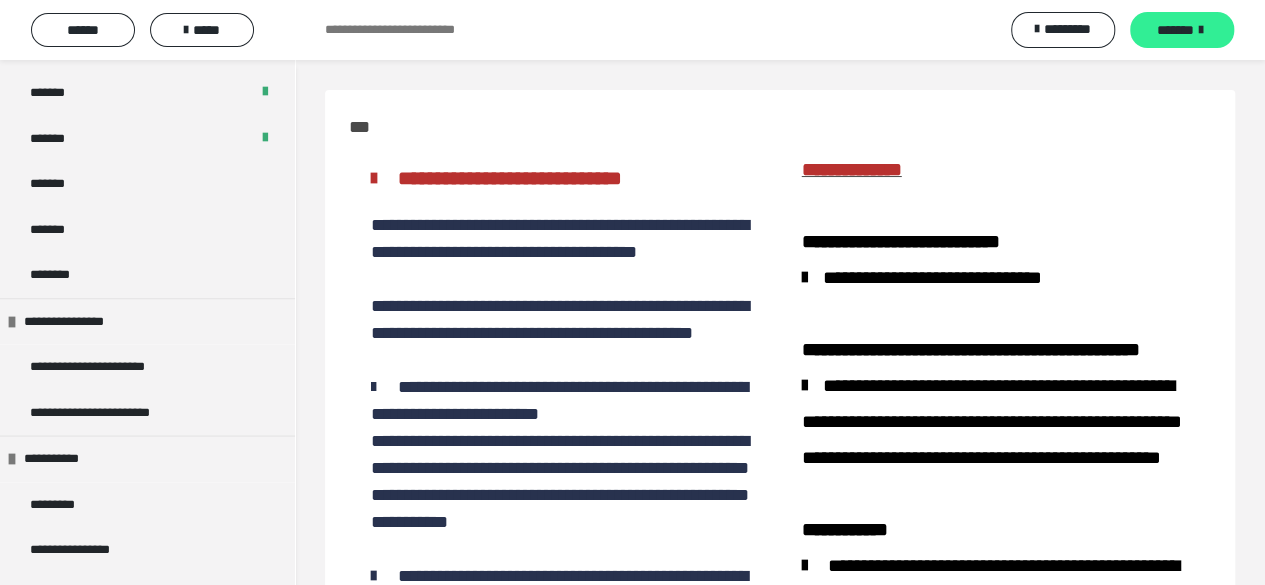 click on "*******" at bounding box center [1175, 30] 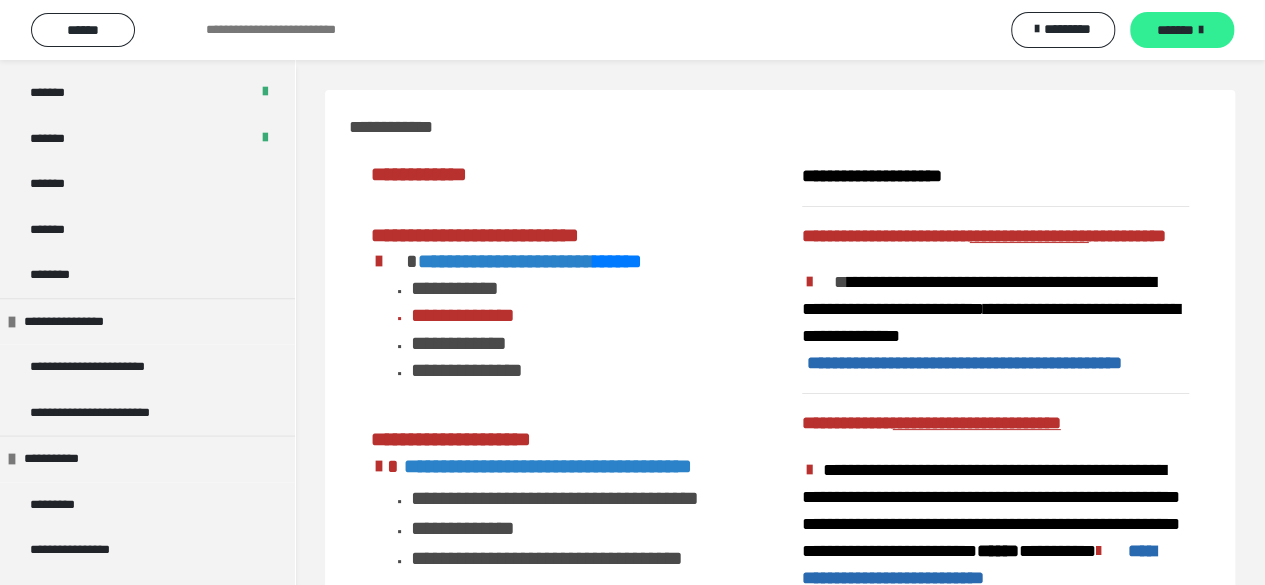 click on "*******" at bounding box center (1175, 30) 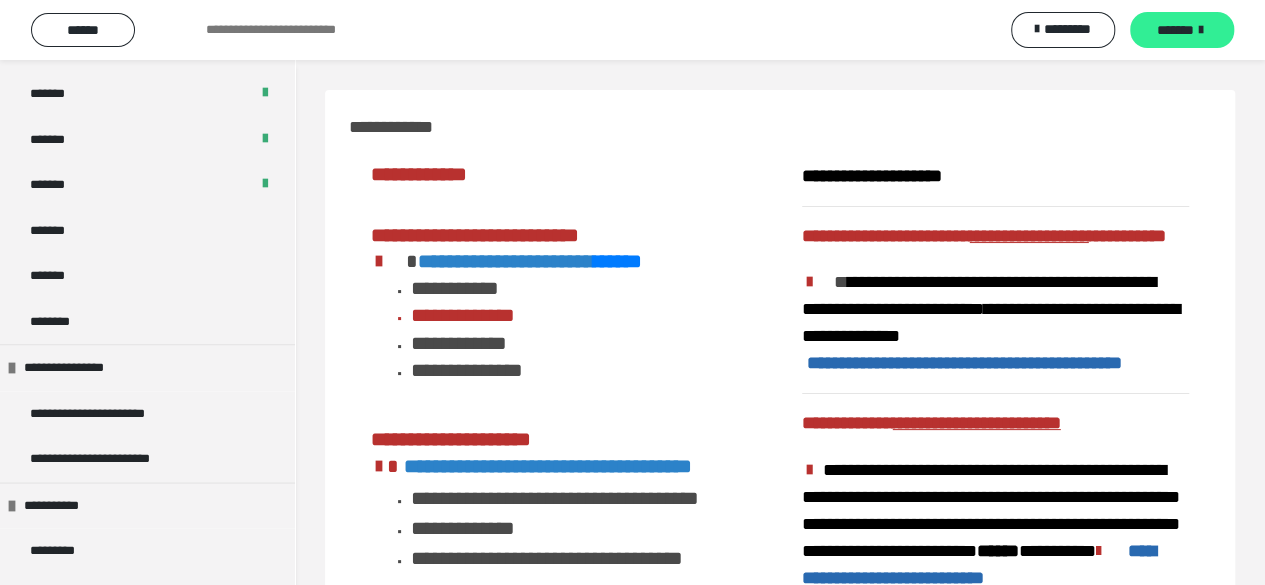 scroll, scrollTop: 1146, scrollLeft: 0, axis: vertical 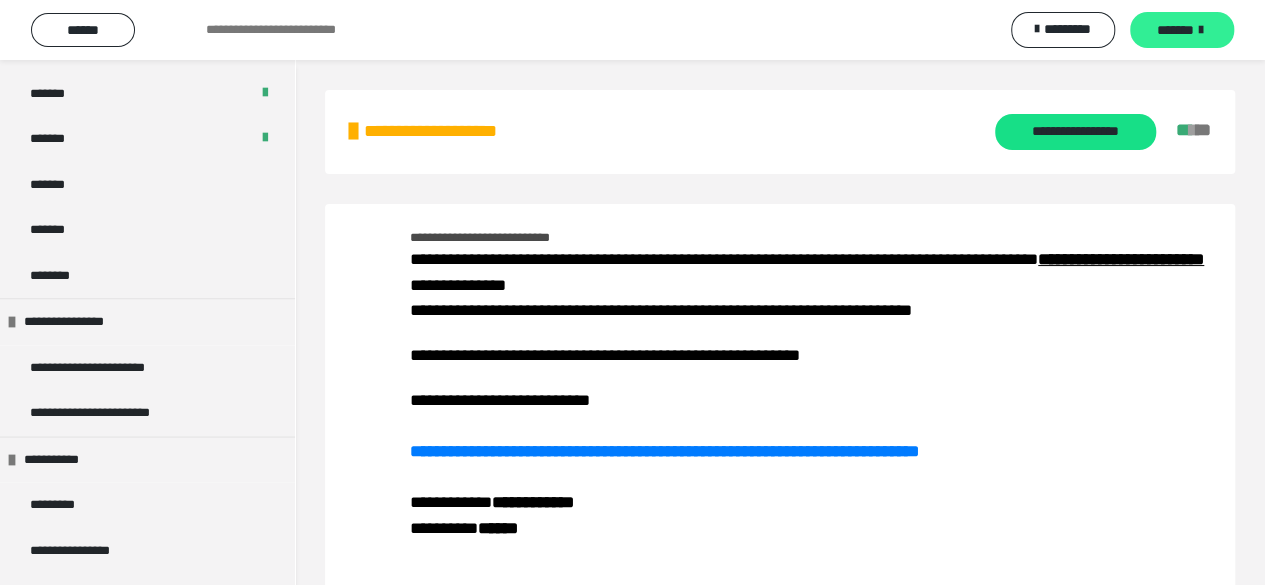 click on "*******" at bounding box center (1175, 30) 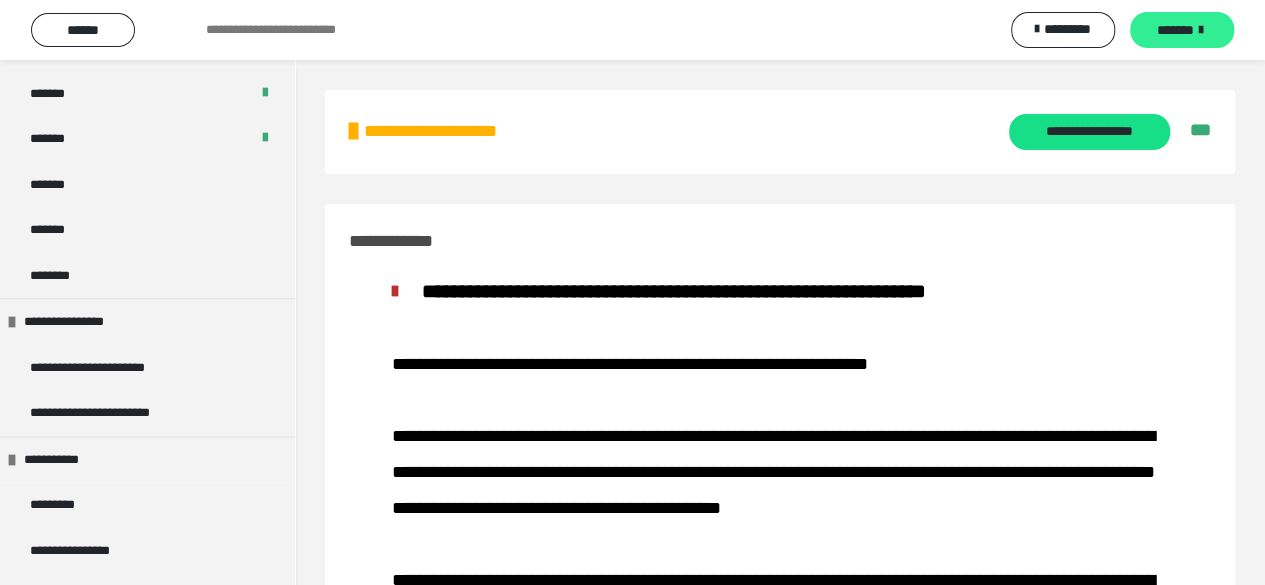 click on "*******" at bounding box center [1175, 30] 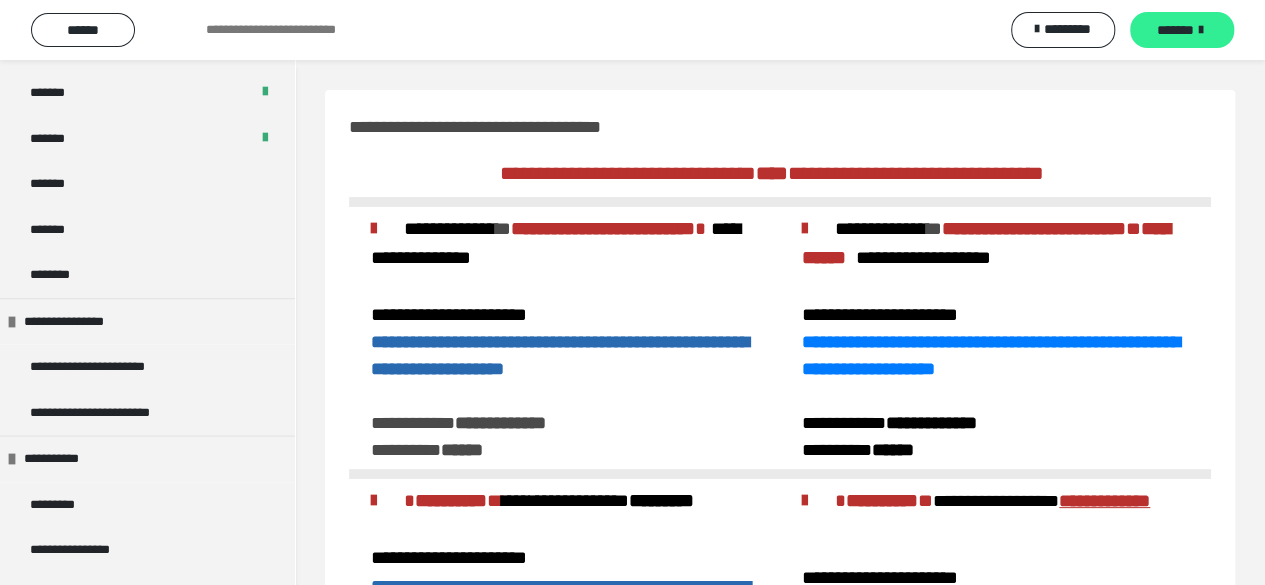 click on "*******" at bounding box center [1175, 30] 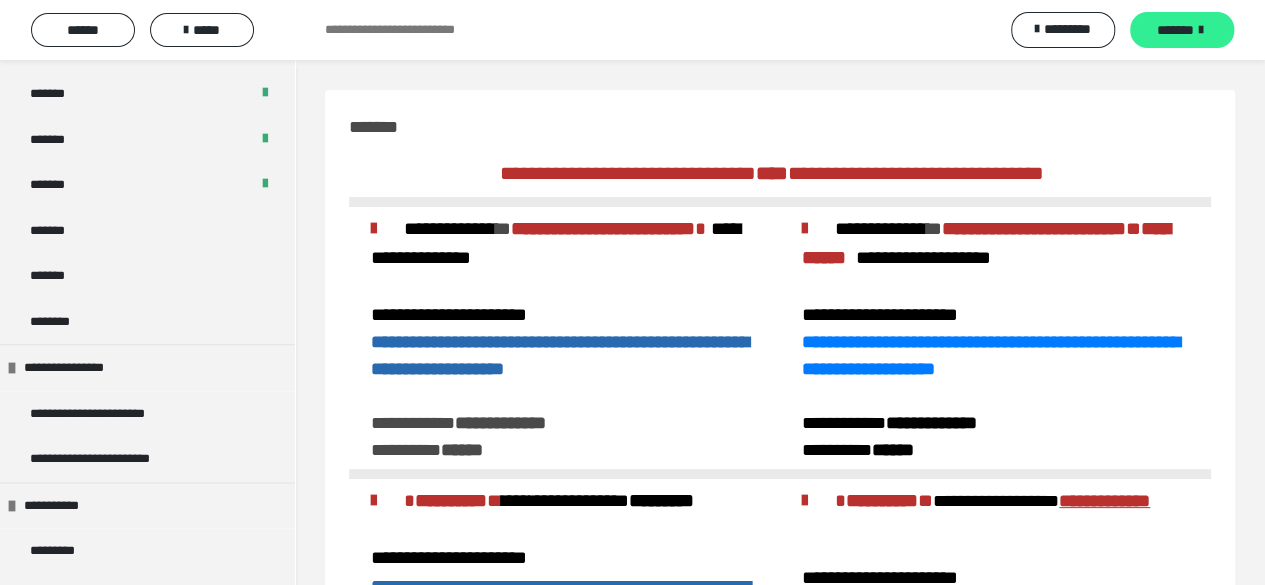 scroll, scrollTop: 1146, scrollLeft: 0, axis: vertical 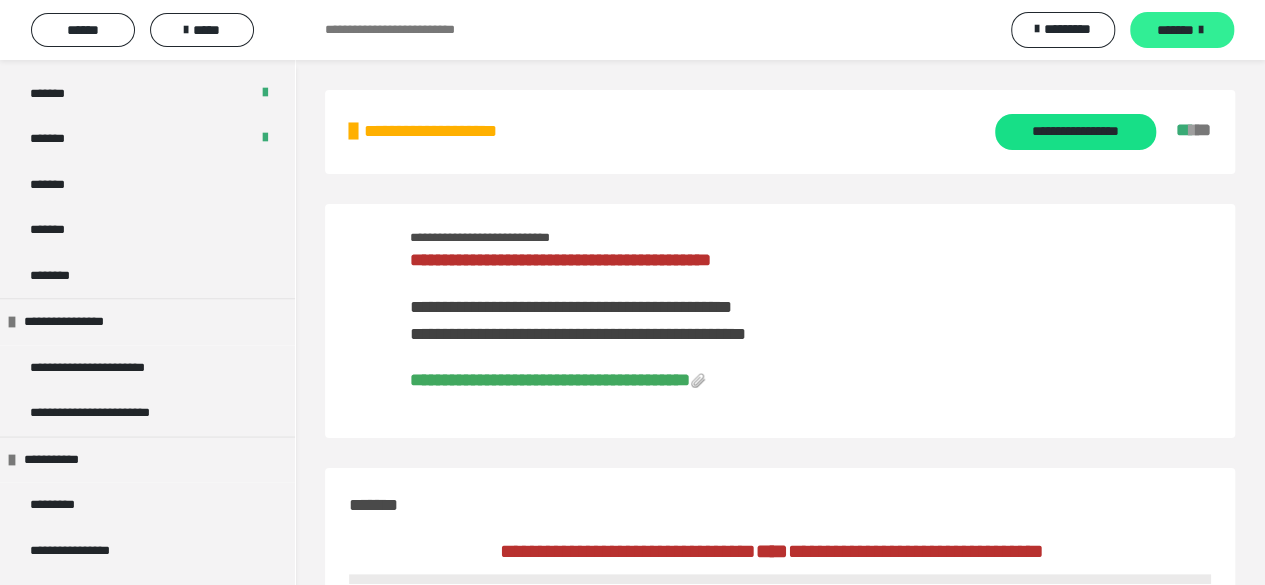 click on "*******" at bounding box center (1175, 30) 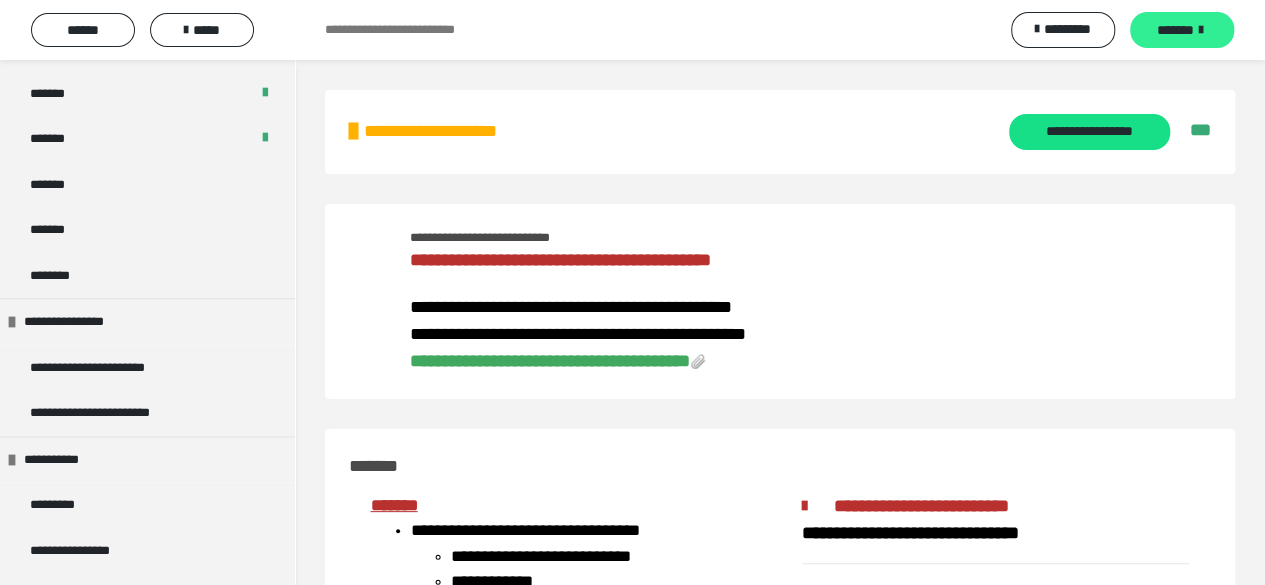 click on "*******" at bounding box center (1175, 30) 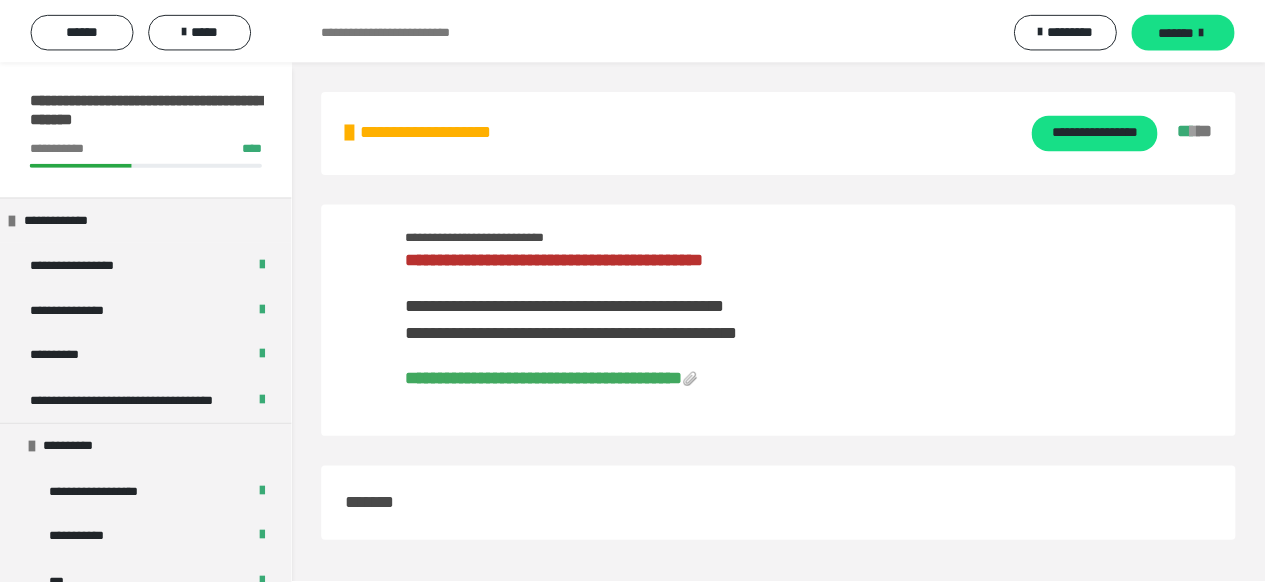 scroll, scrollTop: 0, scrollLeft: 0, axis: both 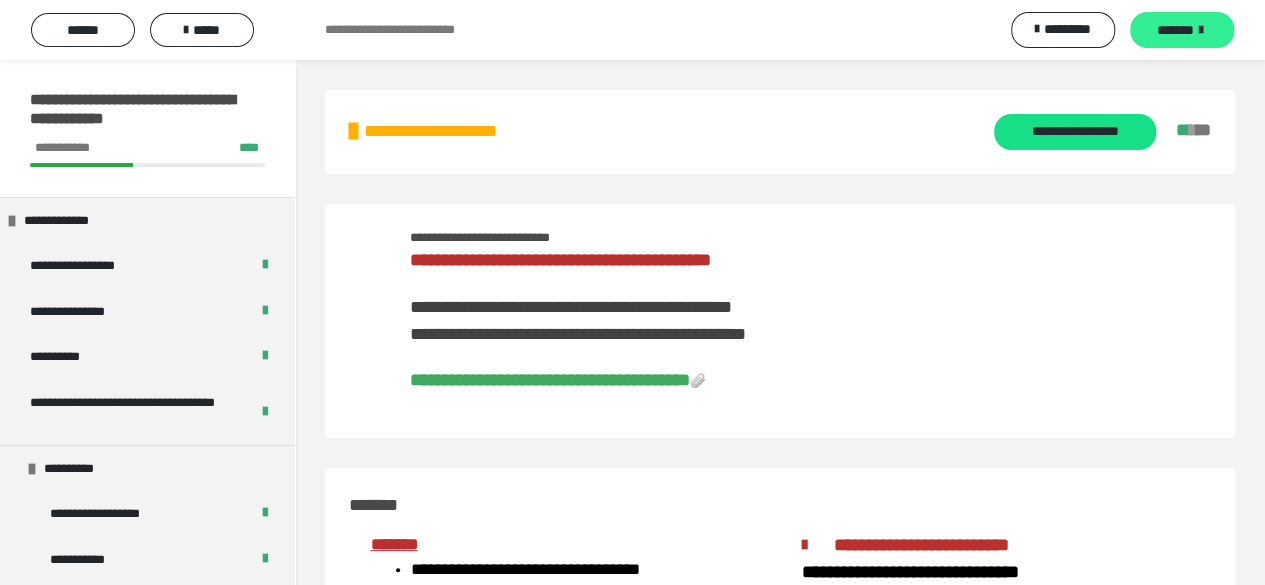 click on "*******" at bounding box center [1175, 30] 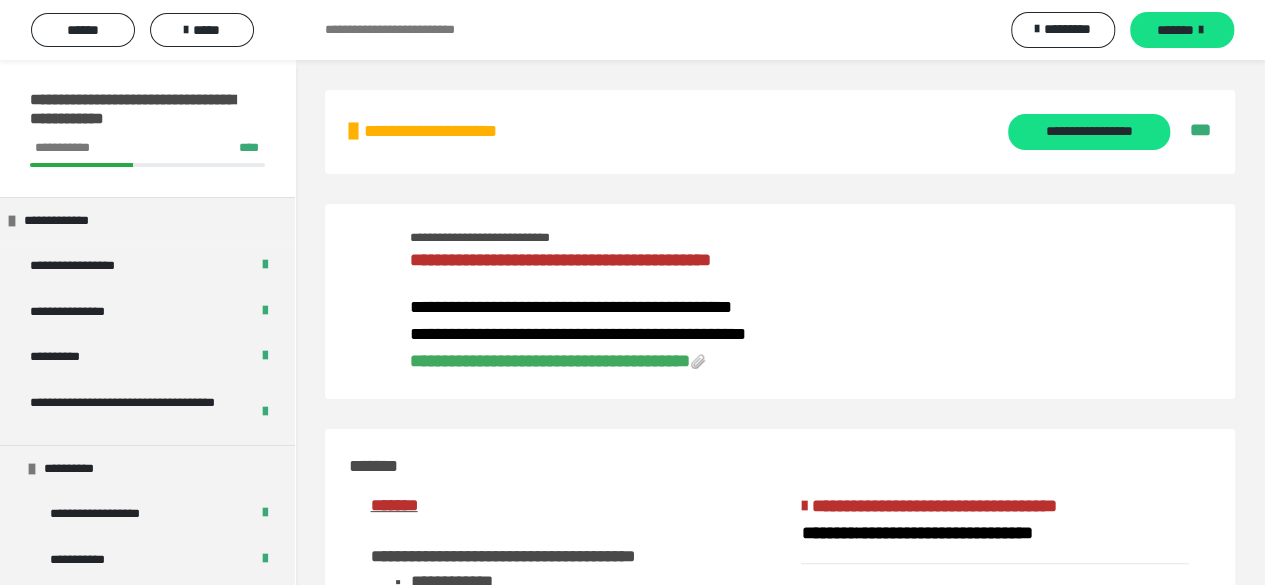 click on "**********" at bounding box center (550, 361) 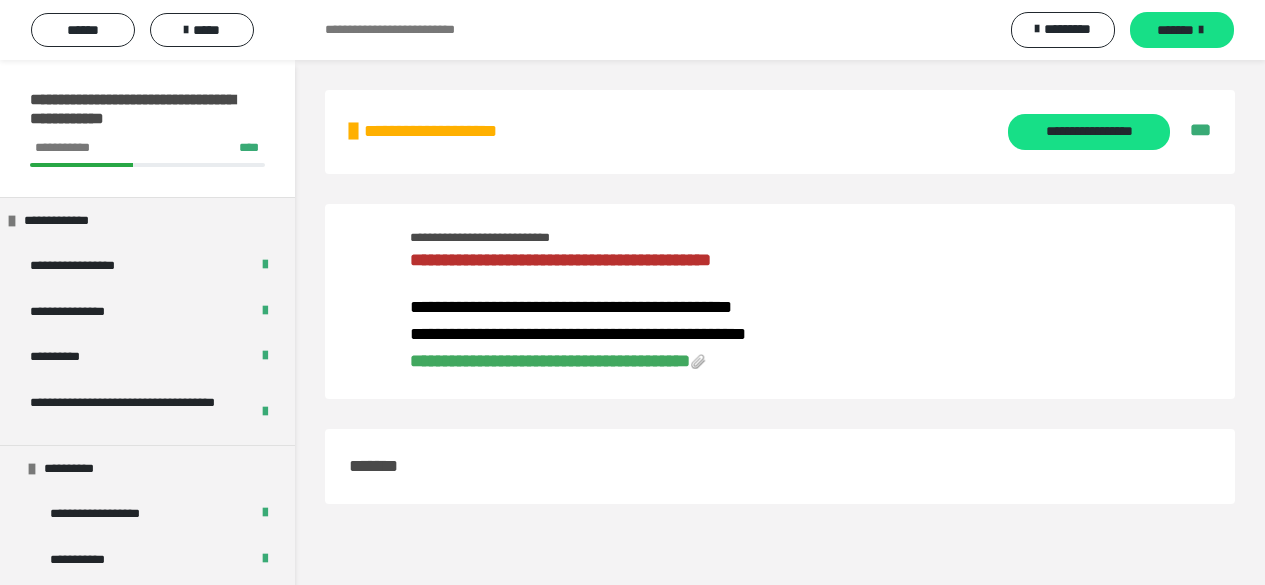 scroll, scrollTop: 0, scrollLeft: 0, axis: both 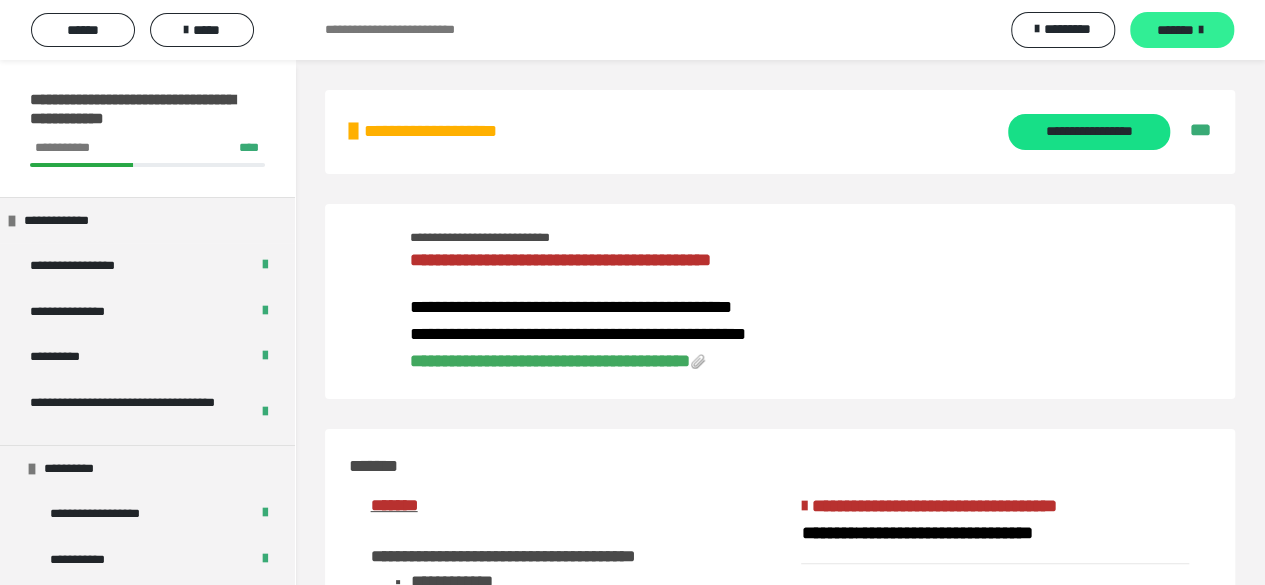 click on "*******" at bounding box center (1175, 30) 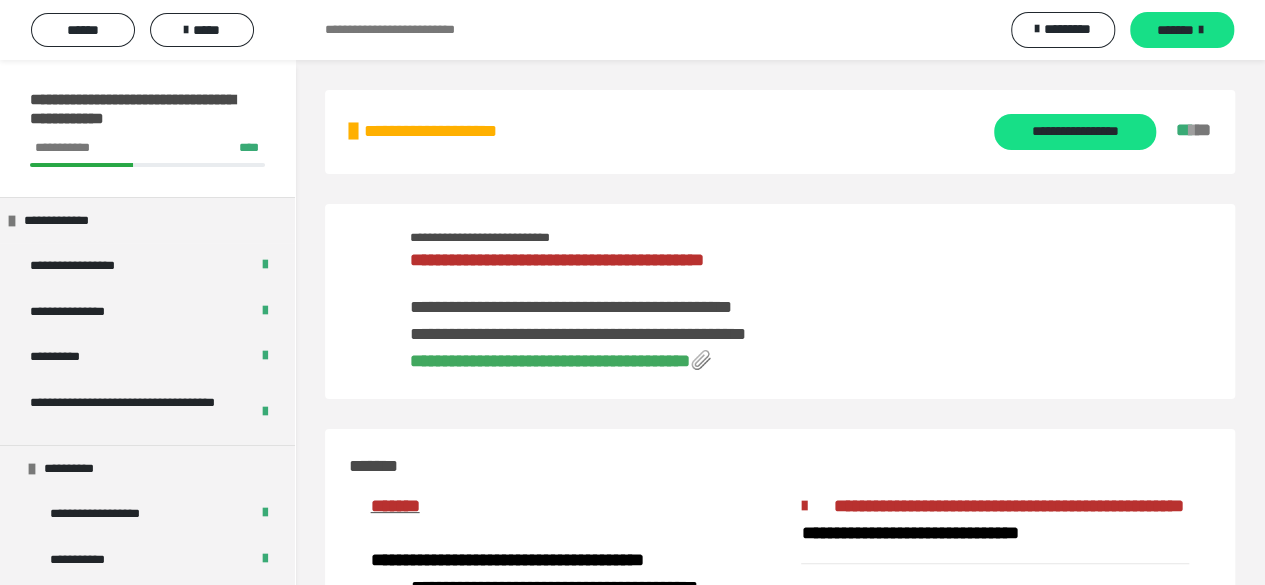 click on "**********" at bounding box center (550, 361) 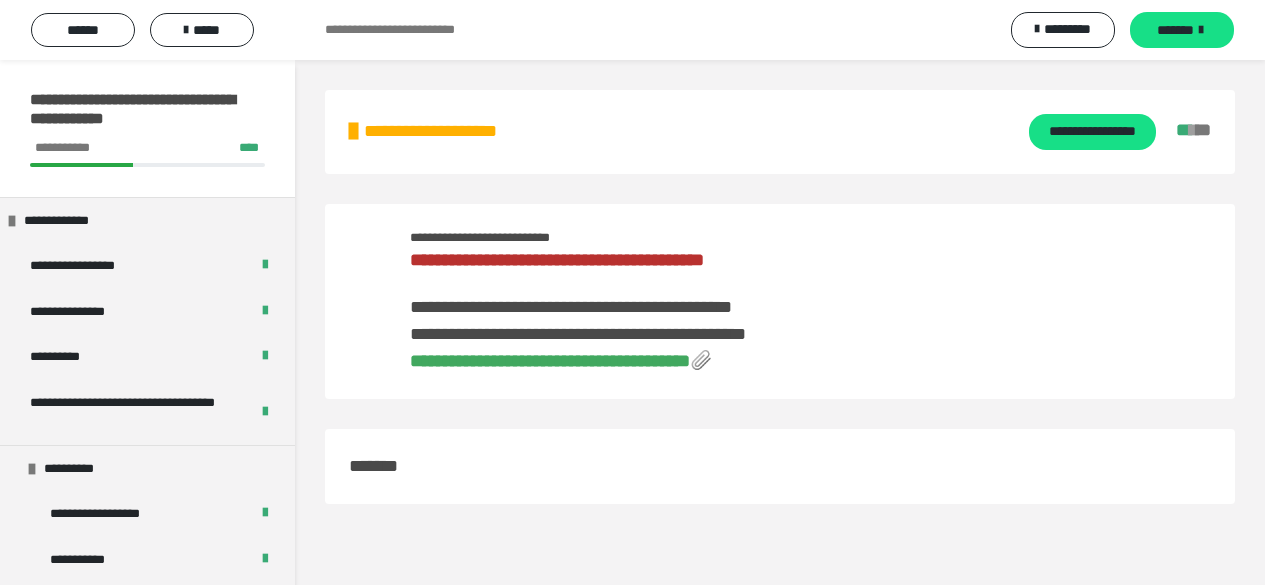 scroll, scrollTop: 0, scrollLeft: 0, axis: both 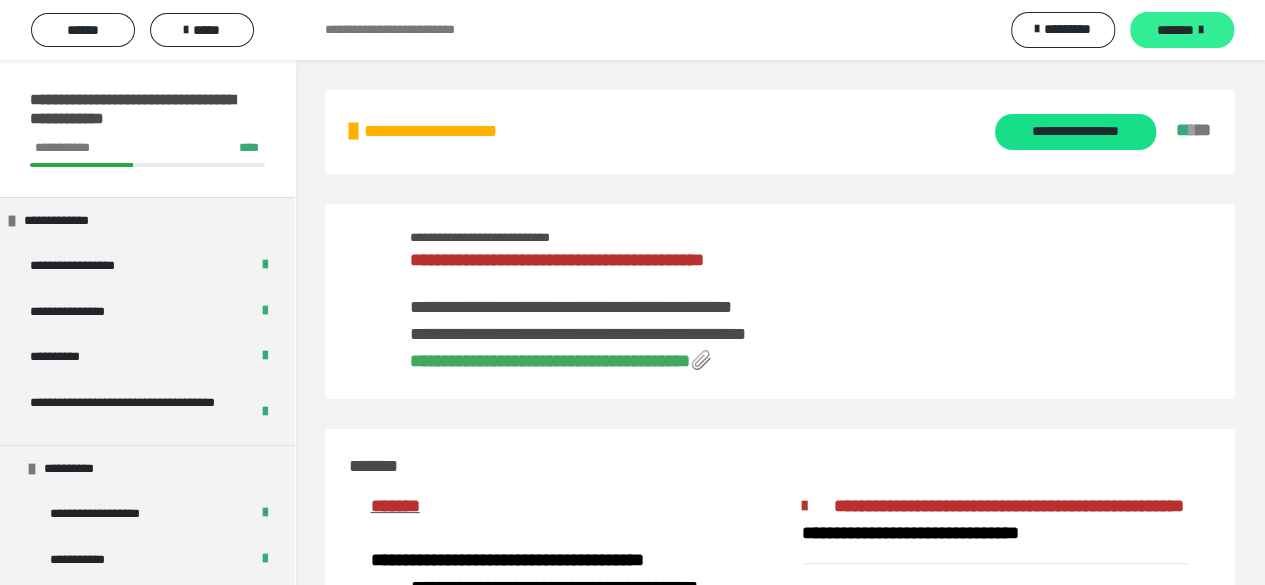 click on "*******" at bounding box center [1182, 30] 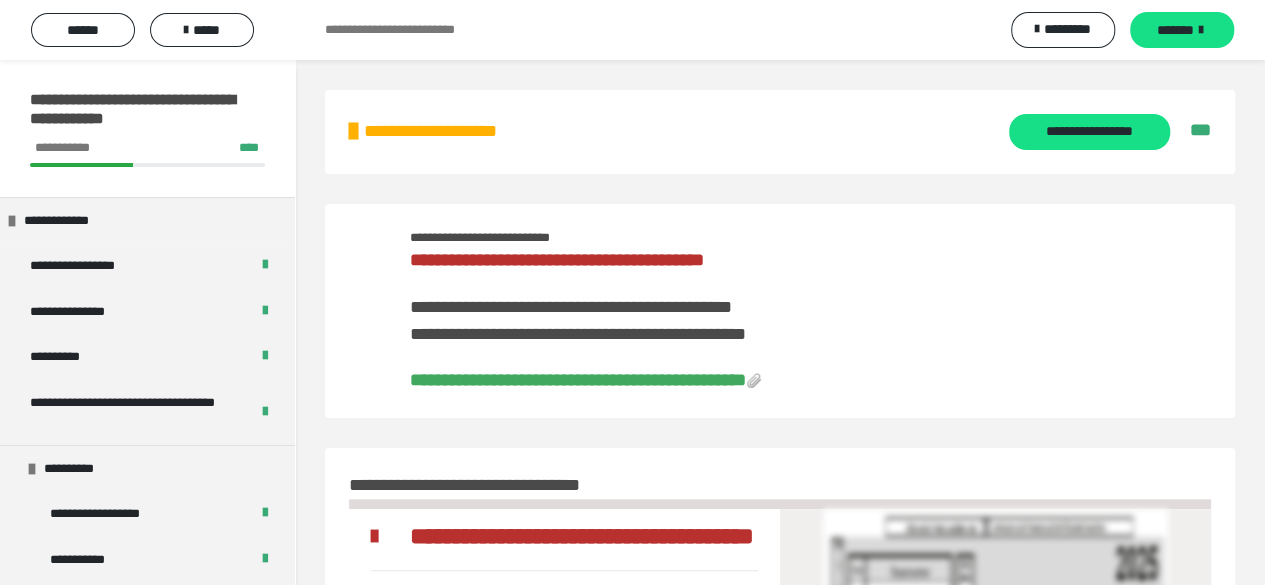 click on "**********" at bounding box center [578, 380] 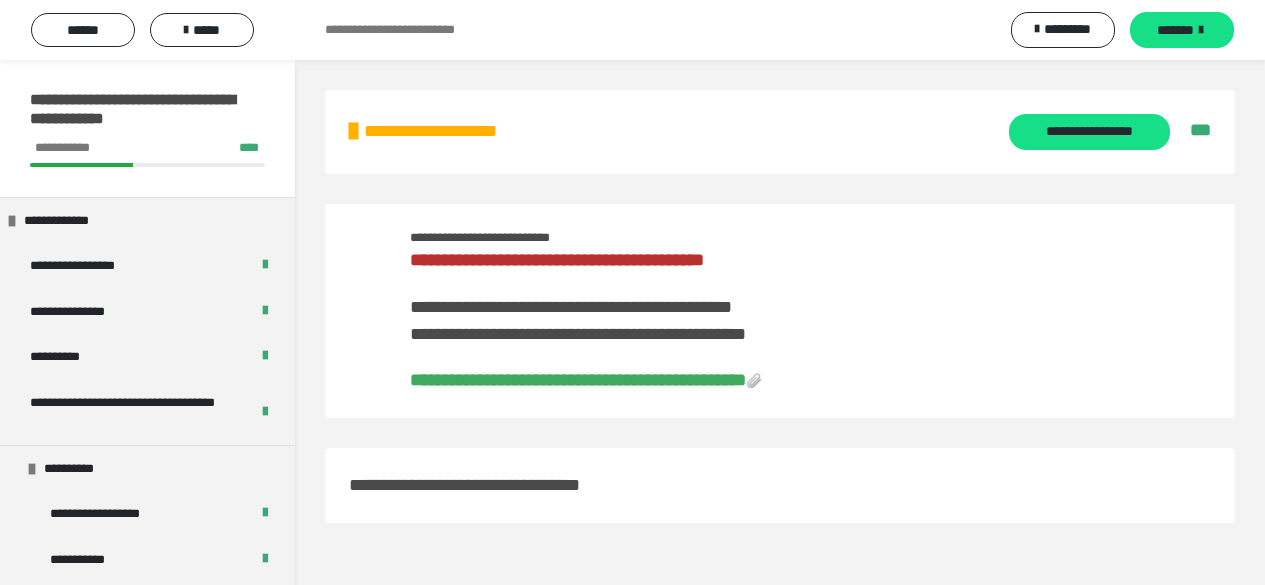 scroll, scrollTop: 0, scrollLeft: 0, axis: both 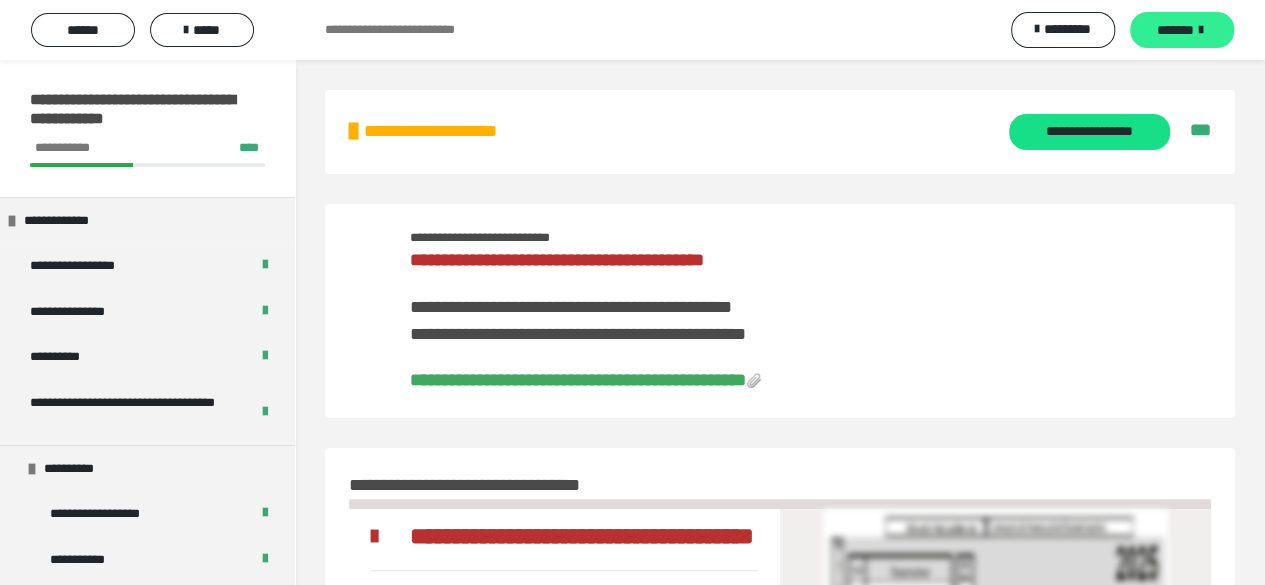 click on "*******" at bounding box center [1182, 30] 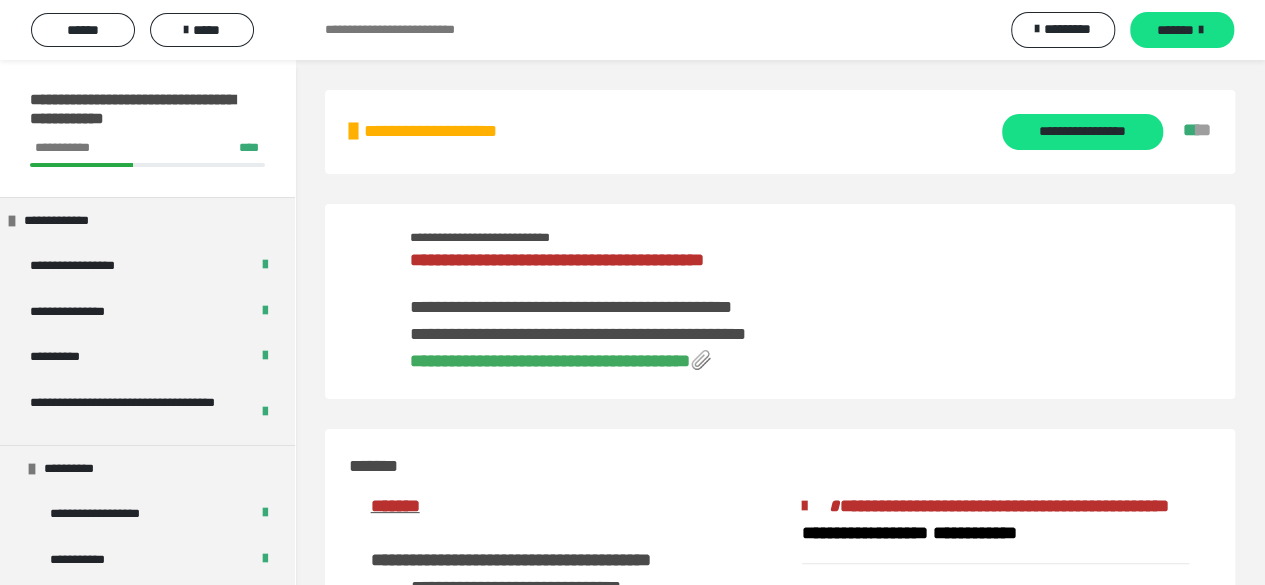 click on "**********" at bounding box center [550, 361] 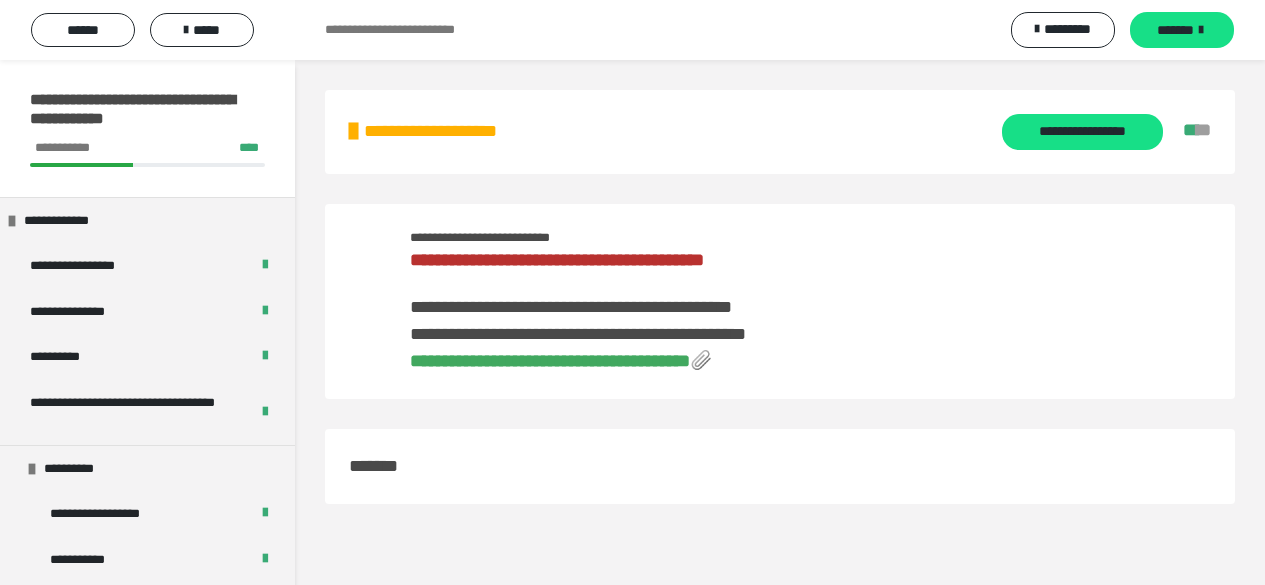 scroll, scrollTop: 0, scrollLeft: 0, axis: both 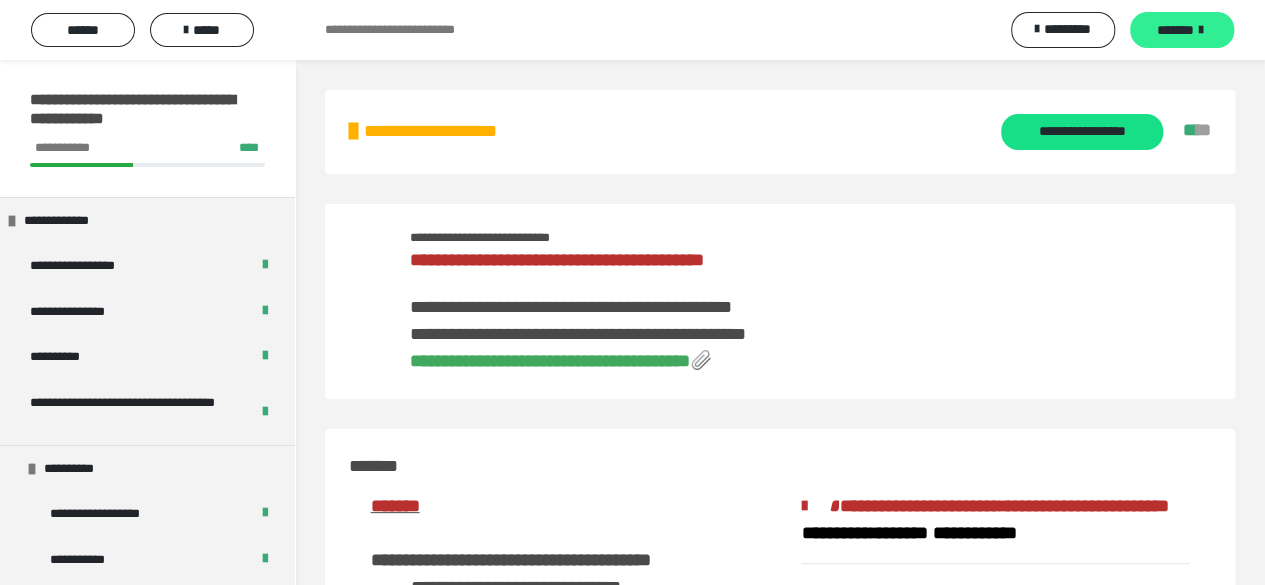 click on "*******" at bounding box center [1175, 30] 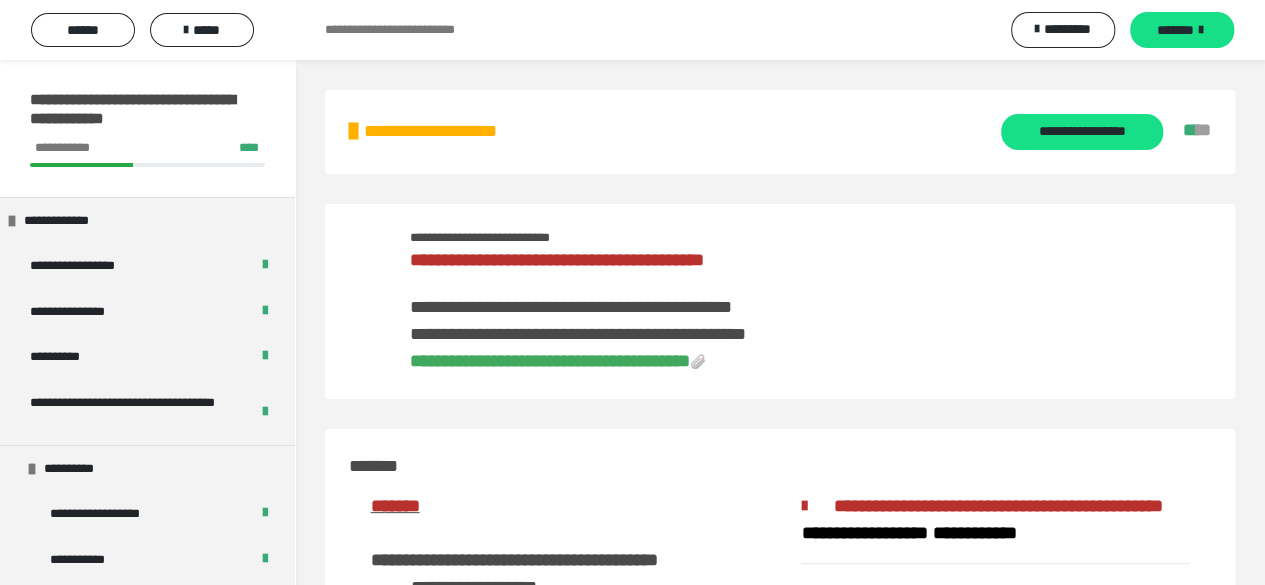 click on "**********" at bounding box center [550, 361] 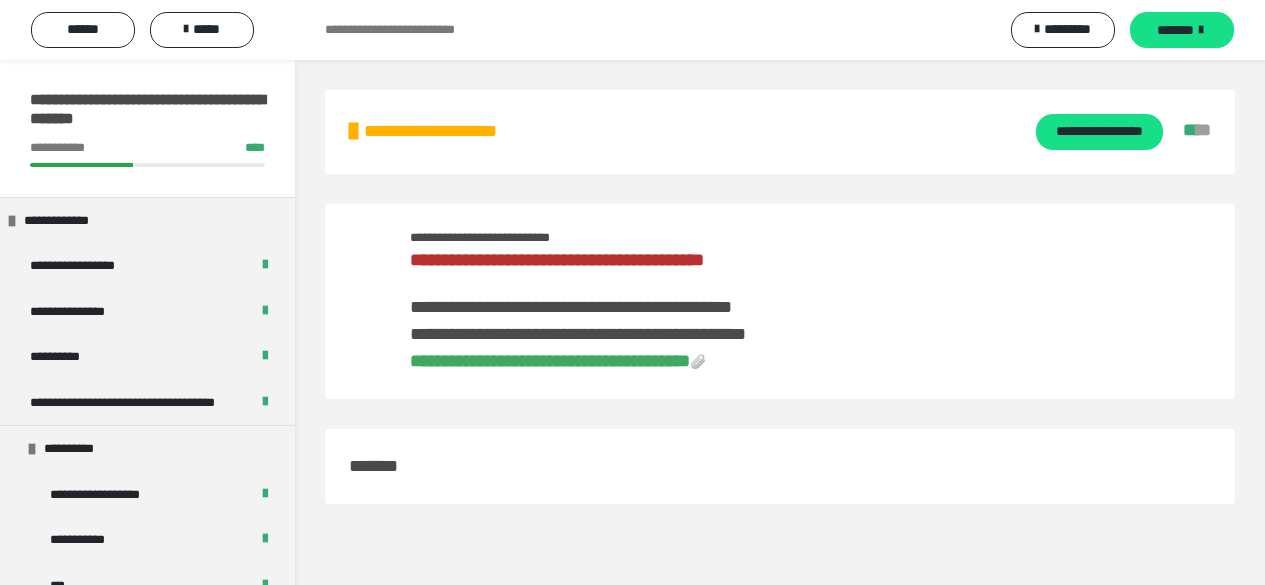 scroll, scrollTop: 0, scrollLeft: 0, axis: both 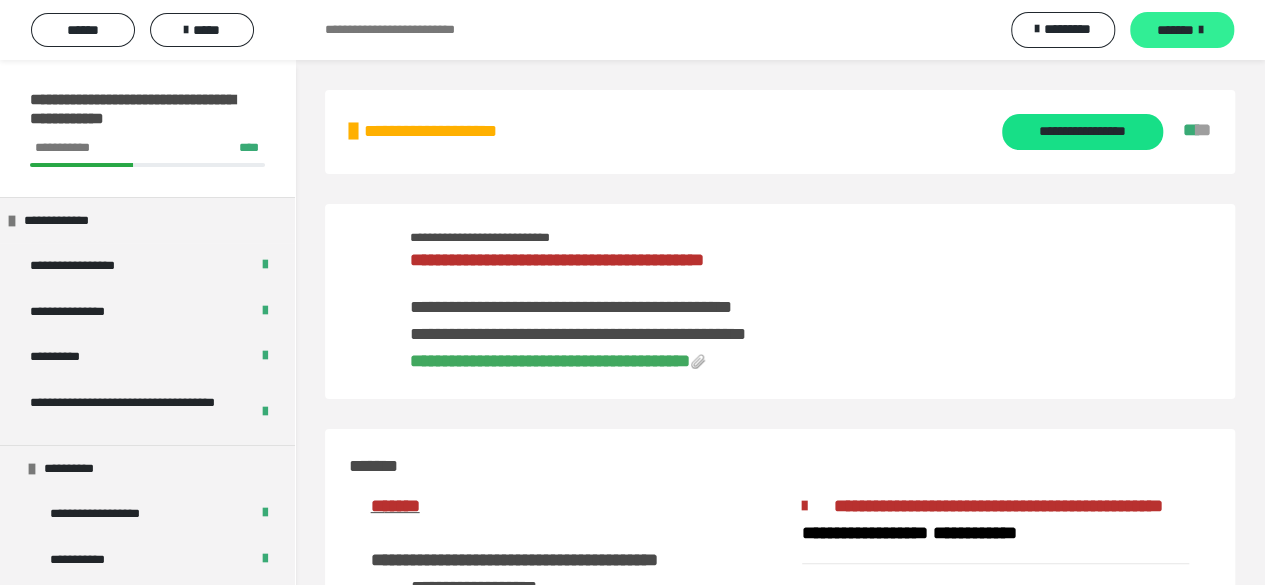 click on "*******" at bounding box center (1175, 30) 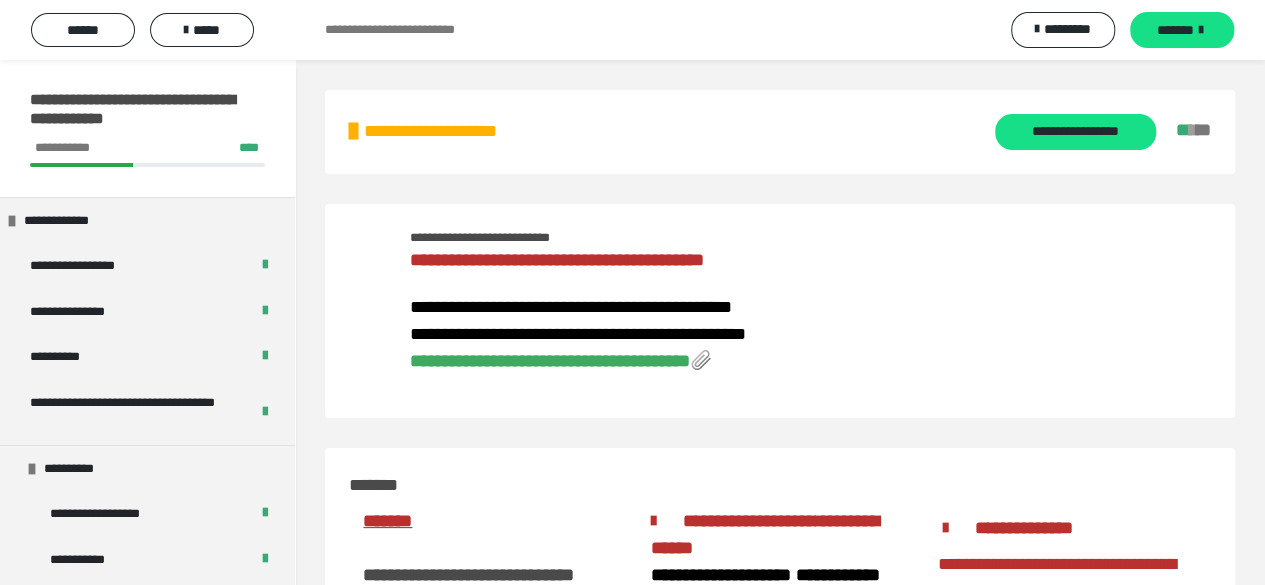 click on "**********" at bounding box center [550, 361] 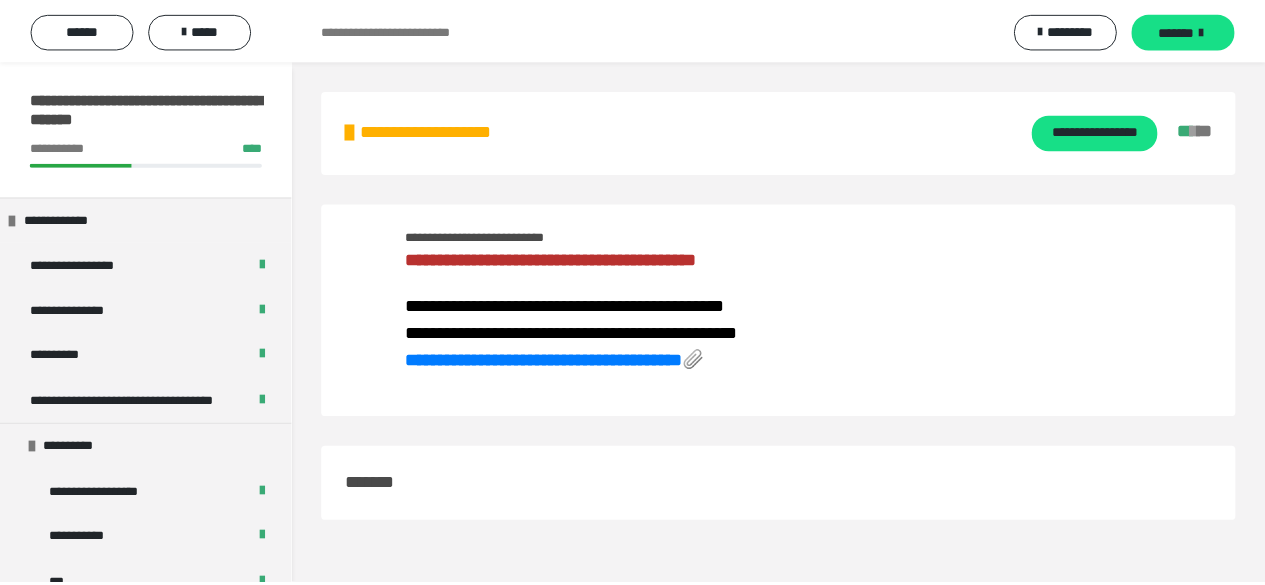 scroll, scrollTop: 0, scrollLeft: 0, axis: both 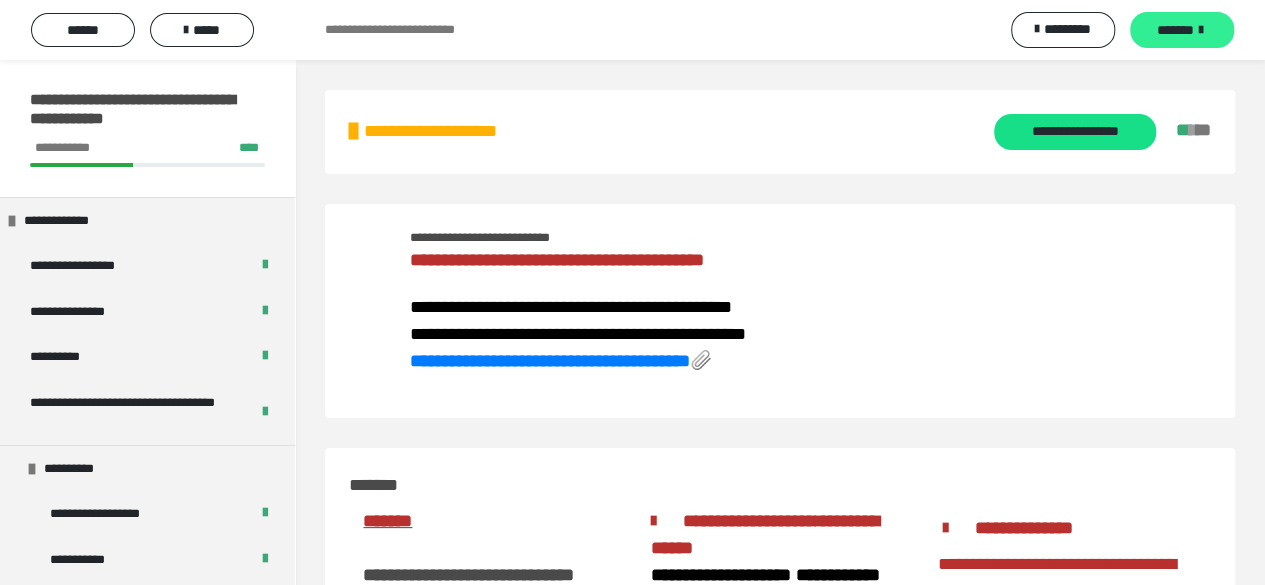 click on "*******" at bounding box center (1175, 30) 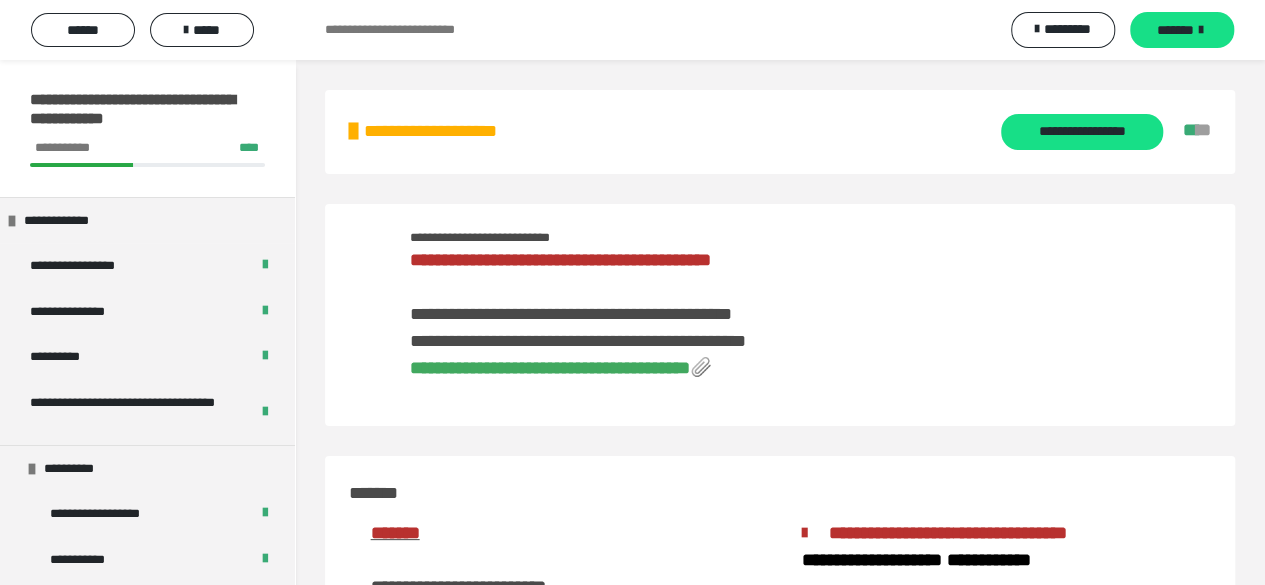 click on "**********" at bounding box center (550, 368) 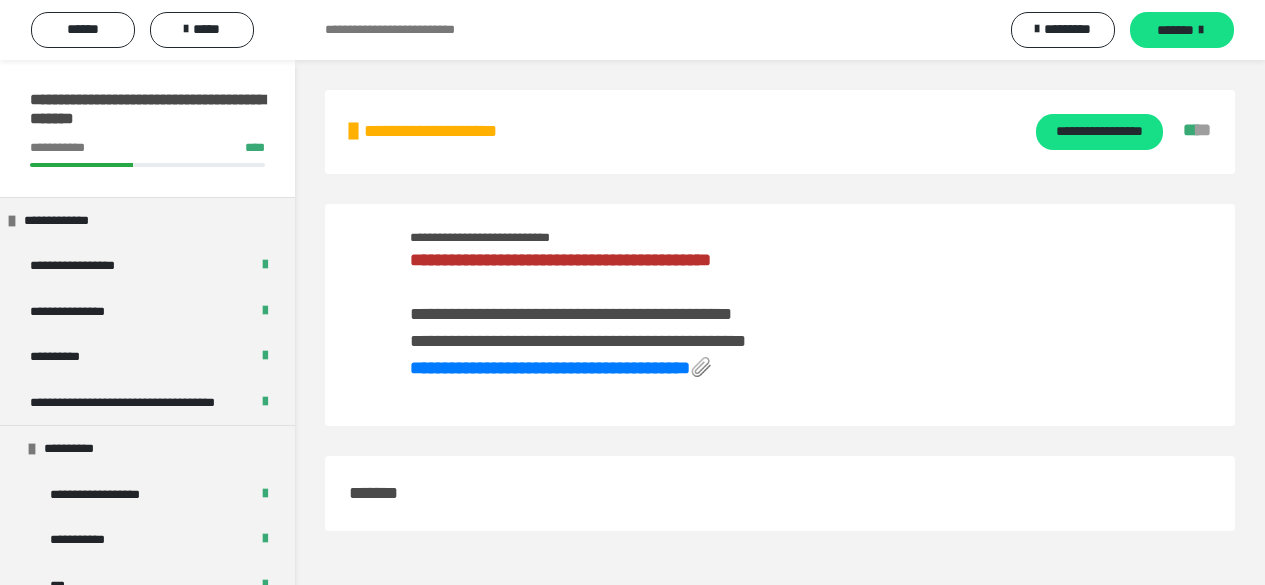 scroll, scrollTop: 0, scrollLeft: 0, axis: both 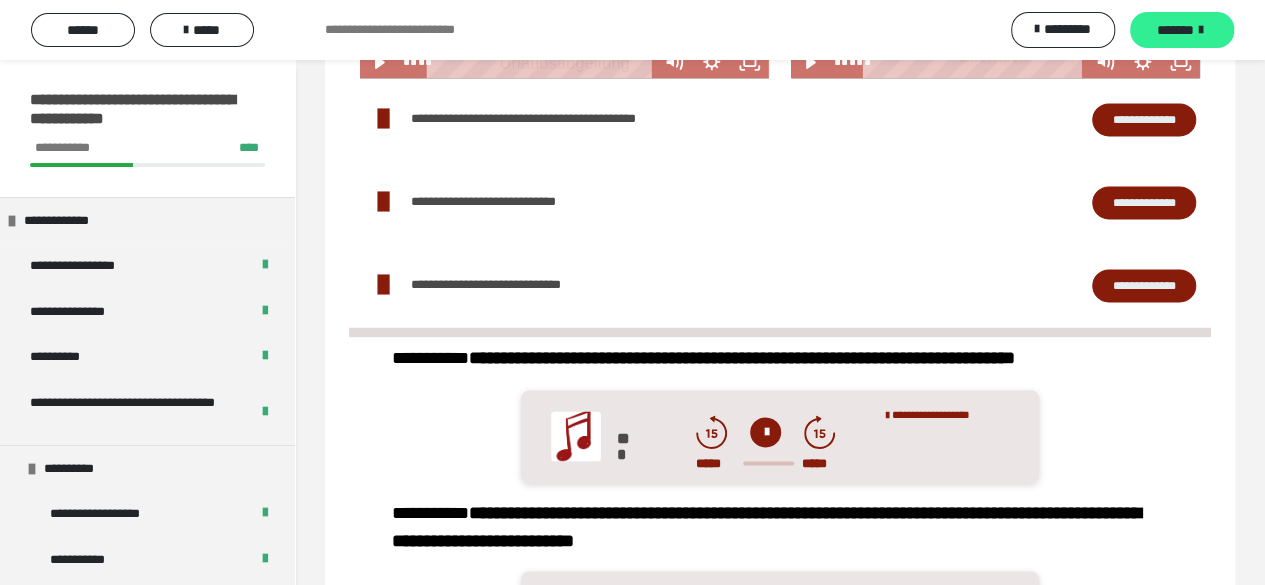 click on "*******" at bounding box center (1175, 30) 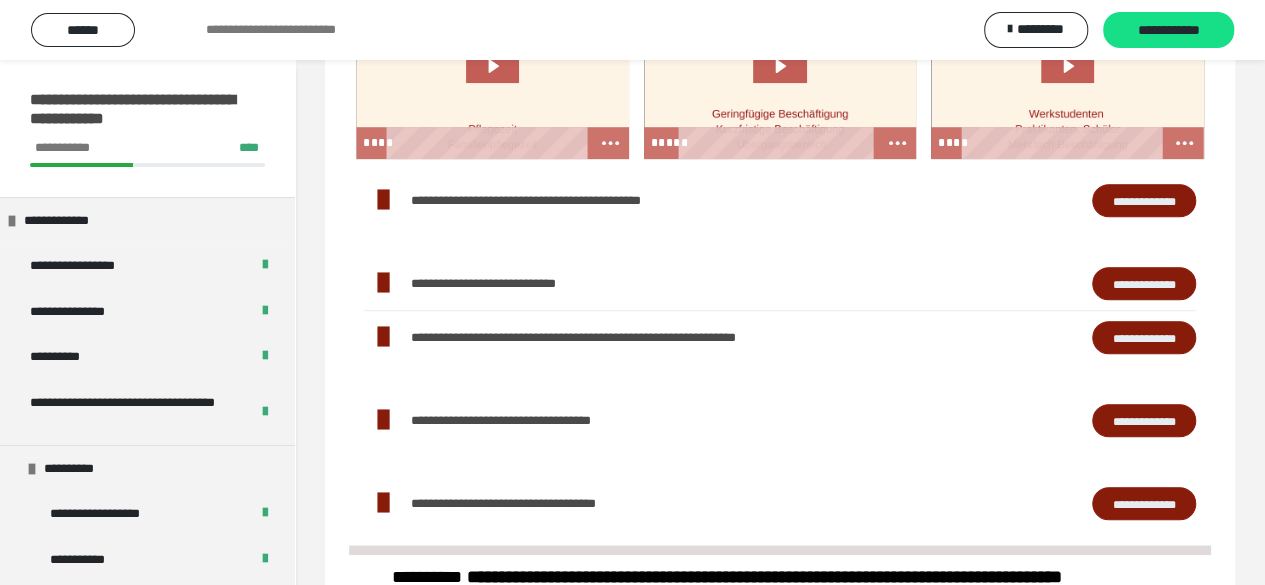 scroll, scrollTop: 600, scrollLeft: 0, axis: vertical 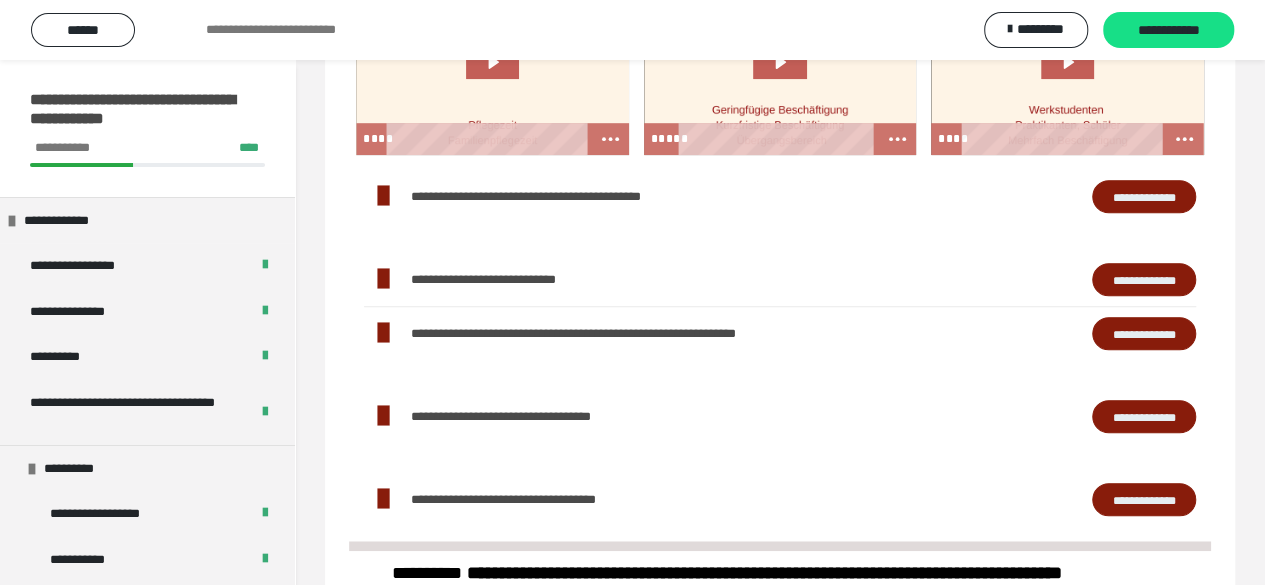 click on "**********" at bounding box center [1144, 196] 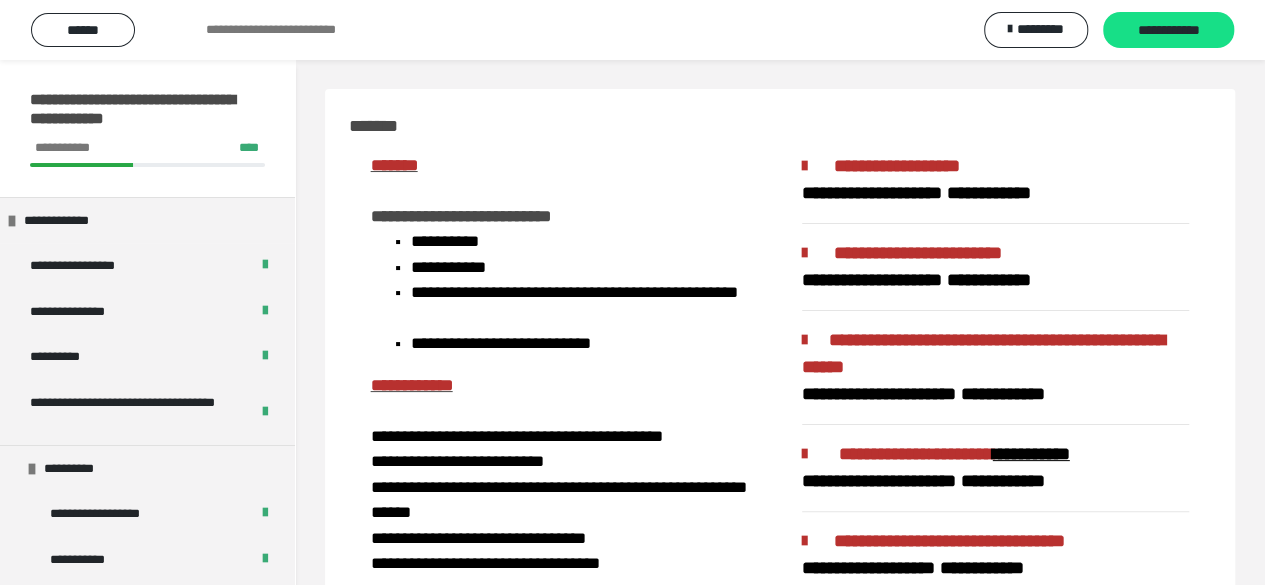 scroll, scrollTop: 0, scrollLeft: 0, axis: both 